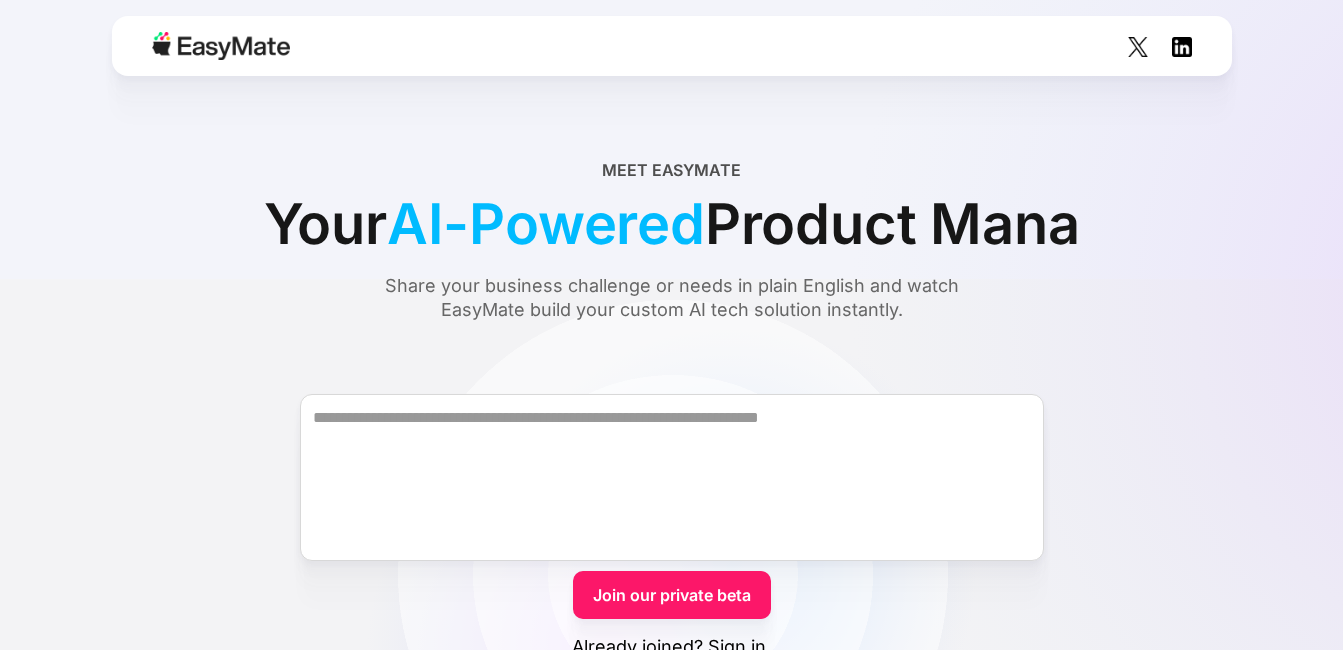 scroll, scrollTop: 255, scrollLeft: 0, axis: vertical 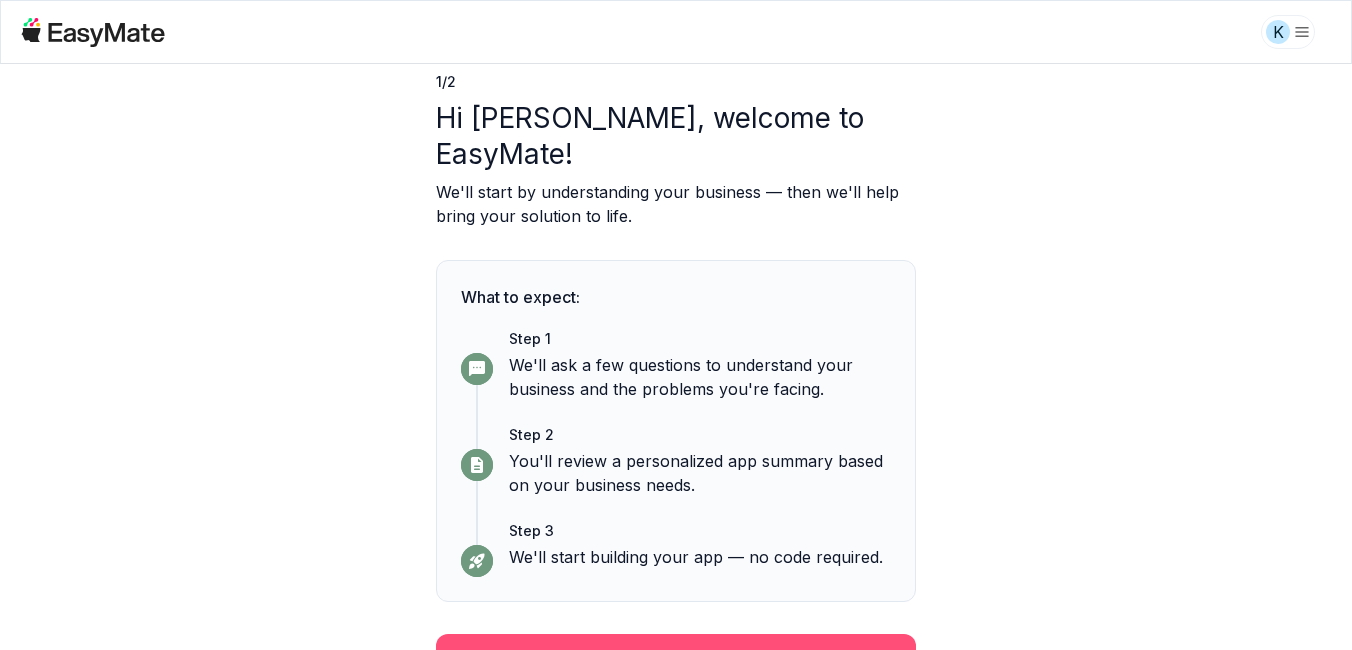 click on "Continue" at bounding box center (676, 660) 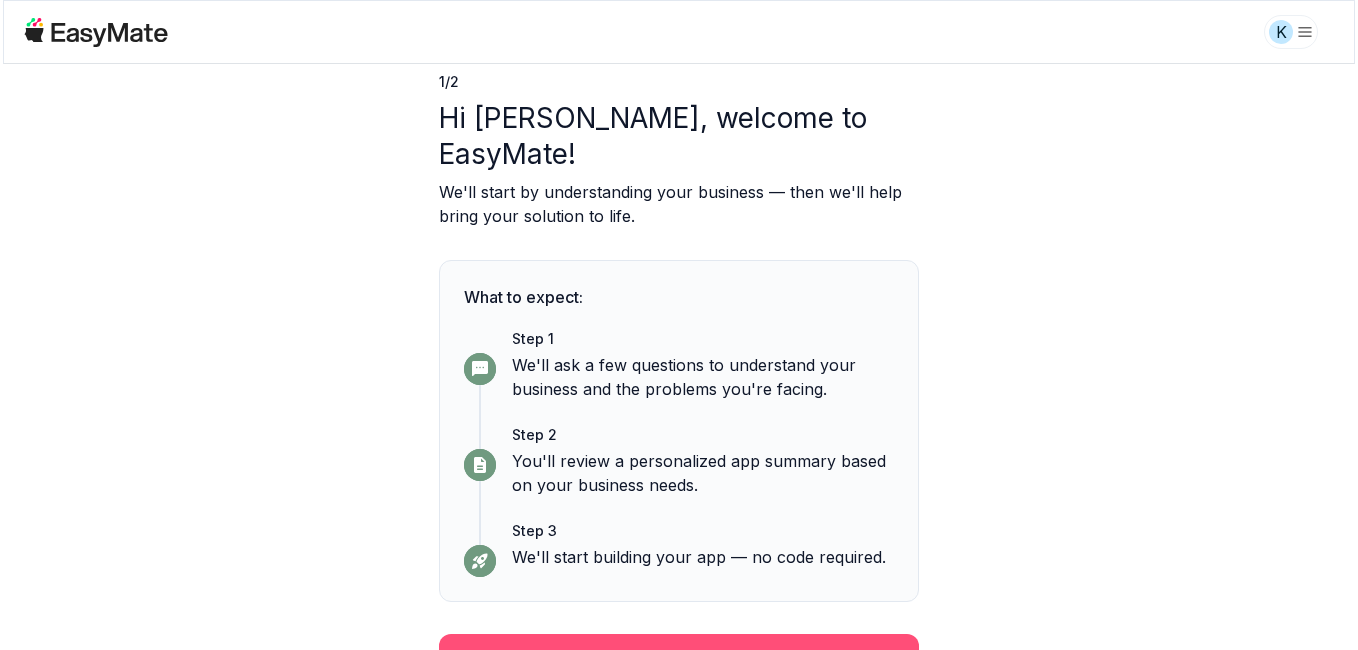 scroll, scrollTop: 0, scrollLeft: 0, axis: both 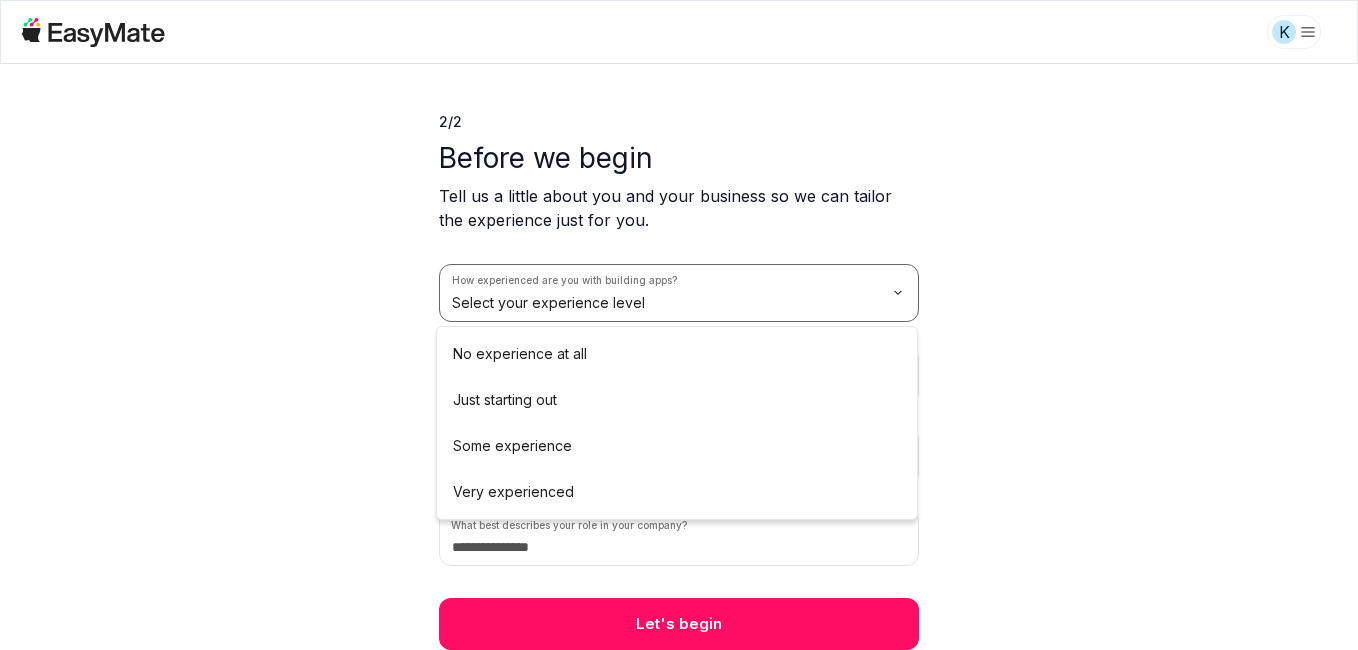 click on "K 2 / 2 Before we begin Tell us a little about you and your business so we can tailor the experience just for you. How experienced are you with building apps? Select your experience level How many employees does your company have? Select company size How did you hear about EasyMate? Select source What best describes your role in your company? Let's begin
No experience at all Just starting out Some experience Very experienced" at bounding box center (679, 325) 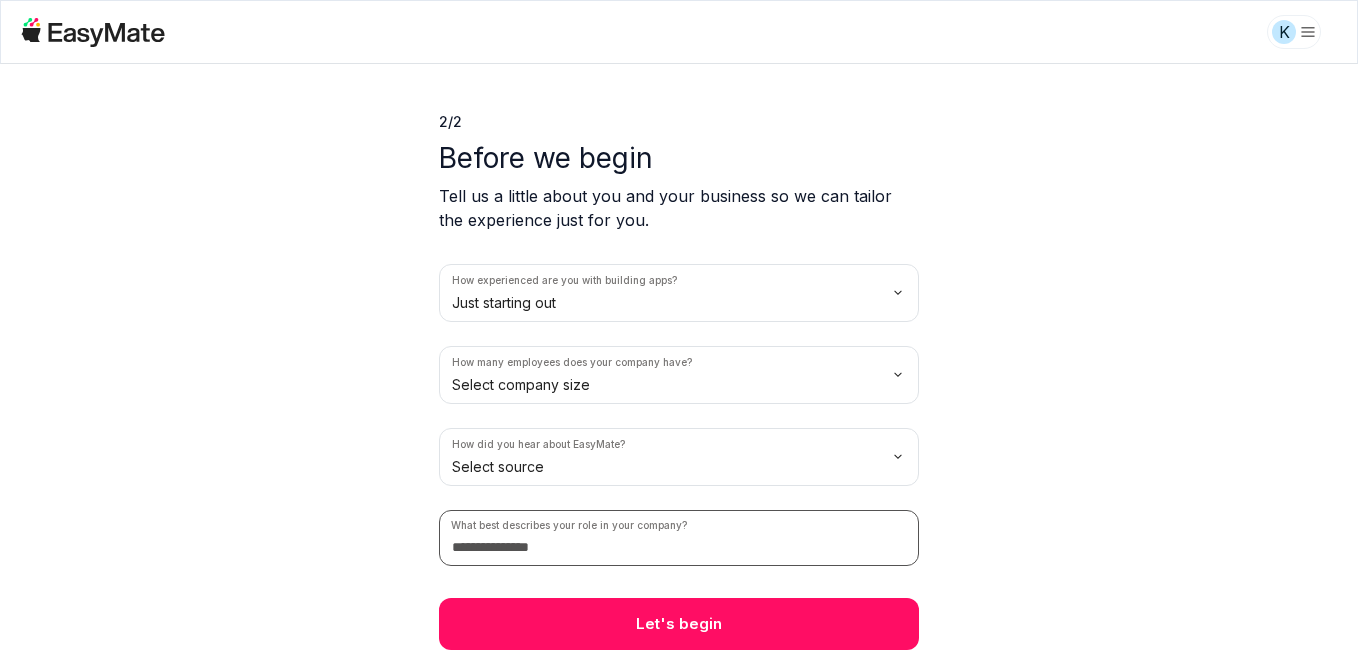 click at bounding box center [679, 538] 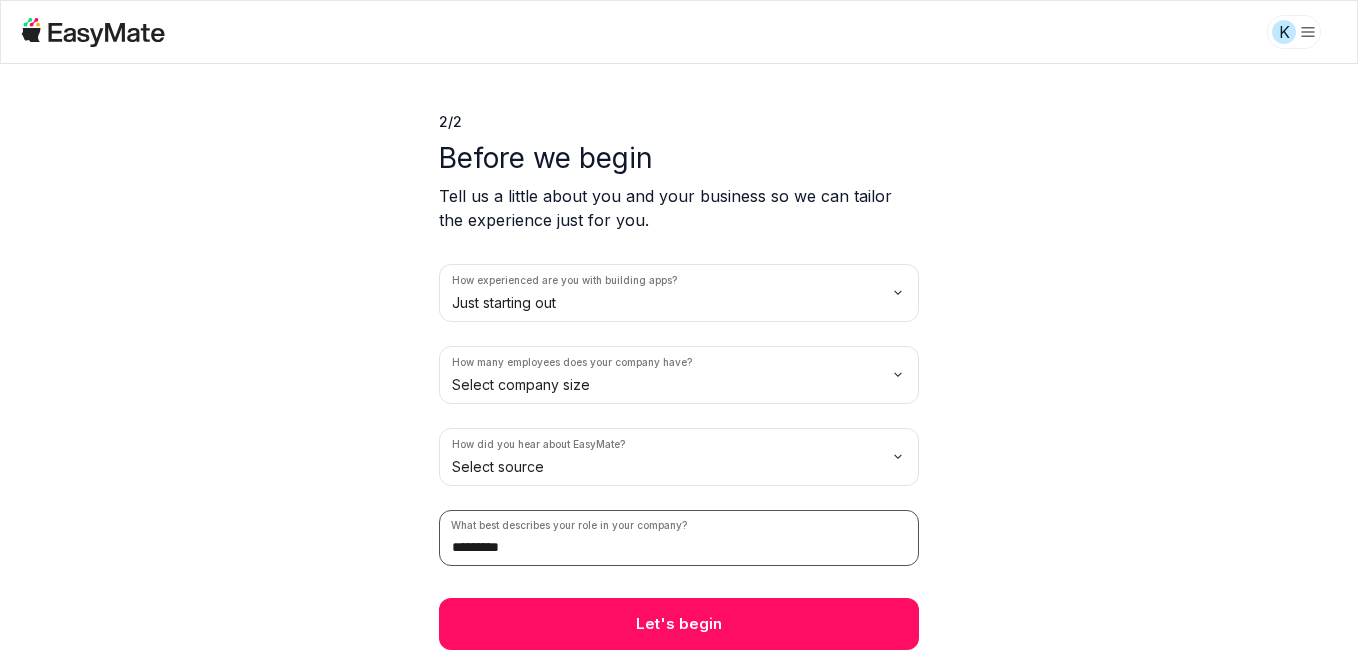 type on "*********" 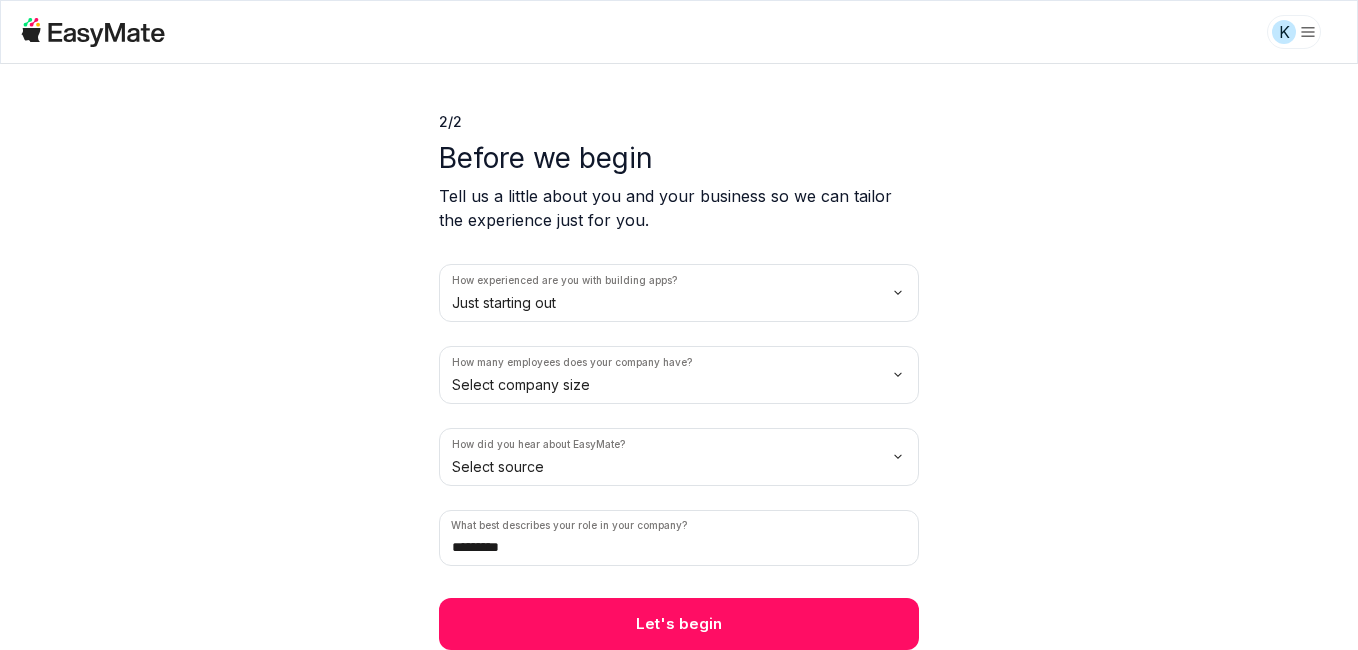 click on "K 2 / 2 Before we begin Tell us a little about you and your business so we can tailor the experience just for you. How experienced are you with building apps? Just starting out How many employees does your company have? Select company size How did you hear about EasyMate? Select source What best describes your role in your company? ********* Let's begin" at bounding box center [679, 325] 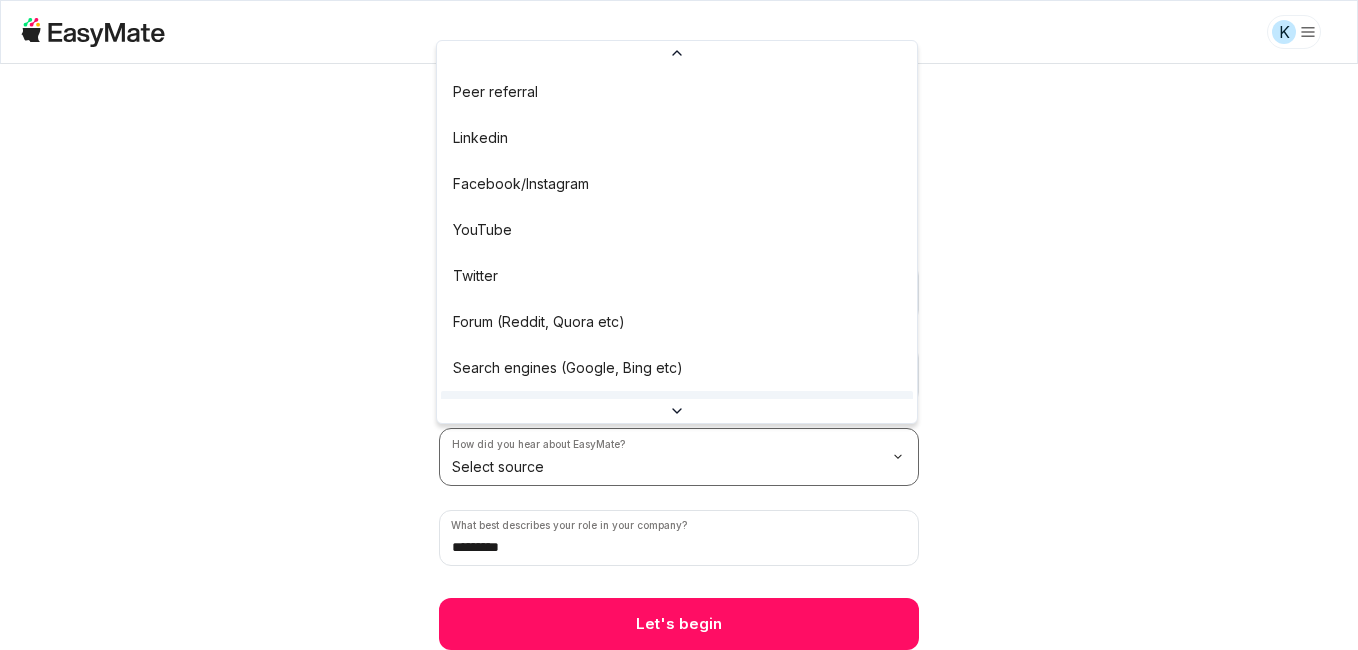 scroll, scrollTop: 46, scrollLeft: 0, axis: vertical 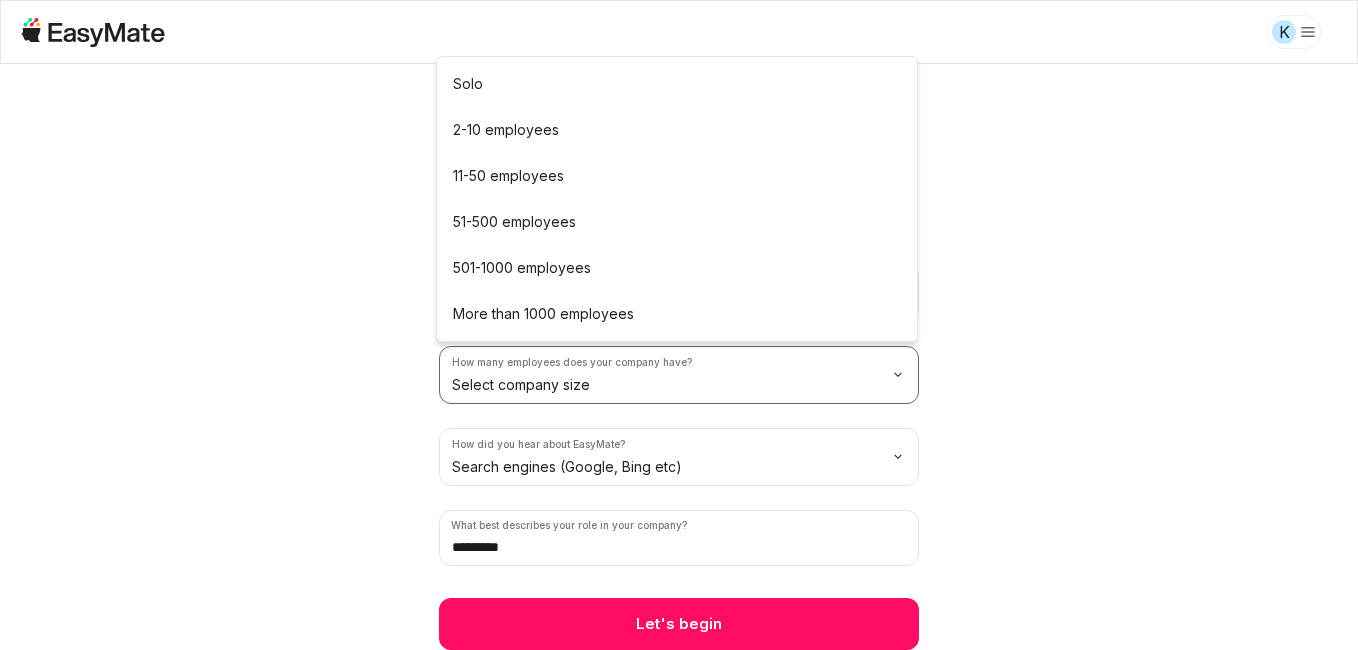 click on "K 2 / 2 Before we begin Tell us a little about you and your business so we can tailor the experience just for you. How experienced are you with building apps? Just starting out How many employees does your company have? Select company size How did you hear about EasyMate? Search engines (Google, Bing etc) What best describes your role in your company? ********* Let's begin
Solo 2-10 employees 11-50 employees 51-500 employees 501-1000 employees More than 1000 employees" at bounding box center (679, 325) 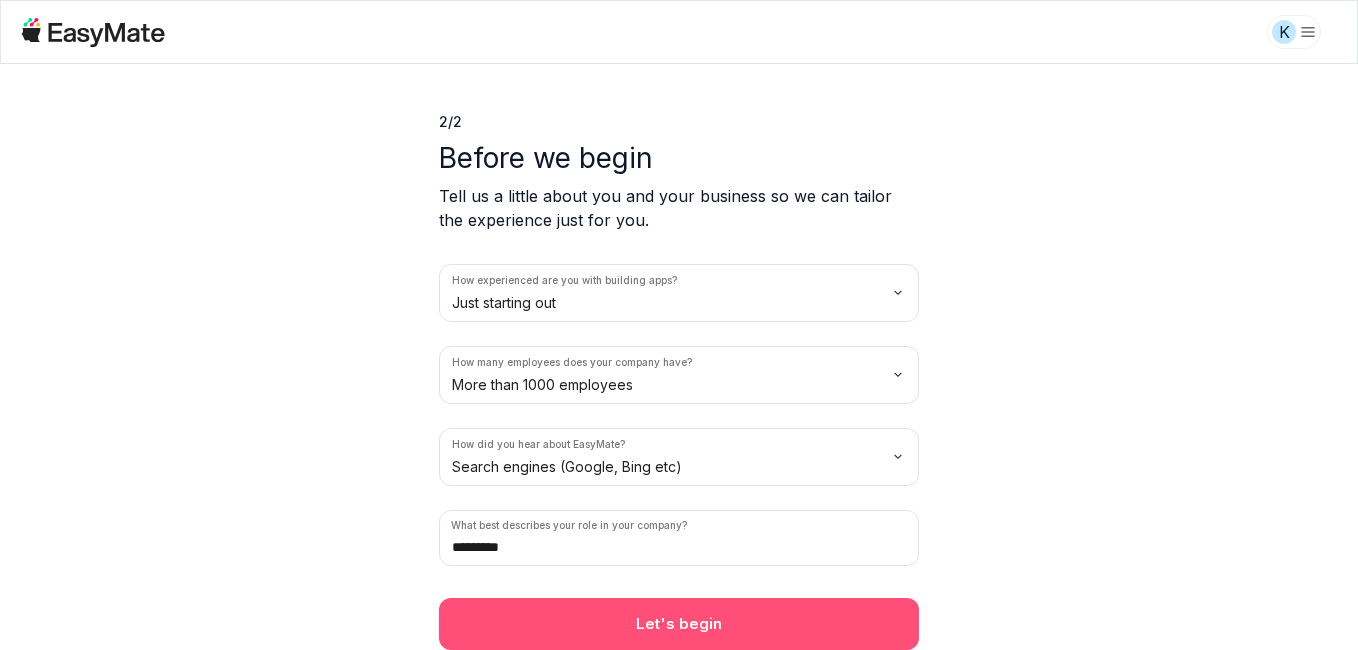 click on "Let's begin" at bounding box center [679, 624] 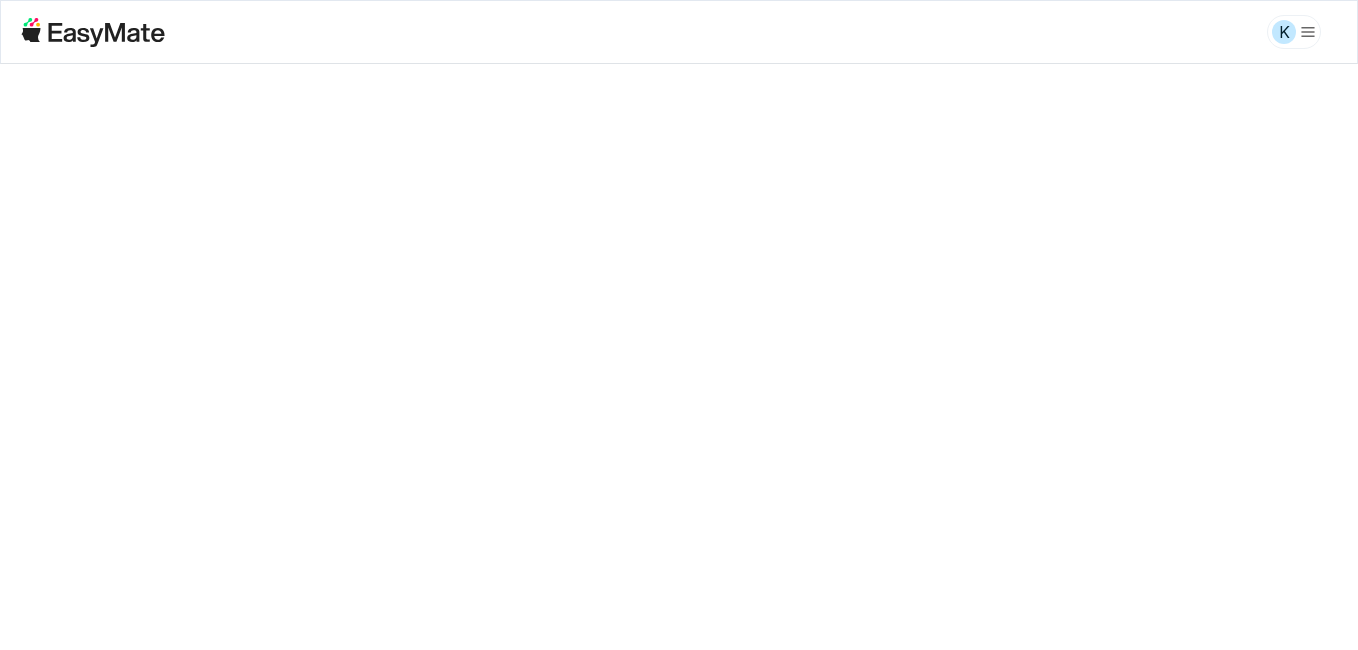 scroll, scrollTop: 0, scrollLeft: 0, axis: both 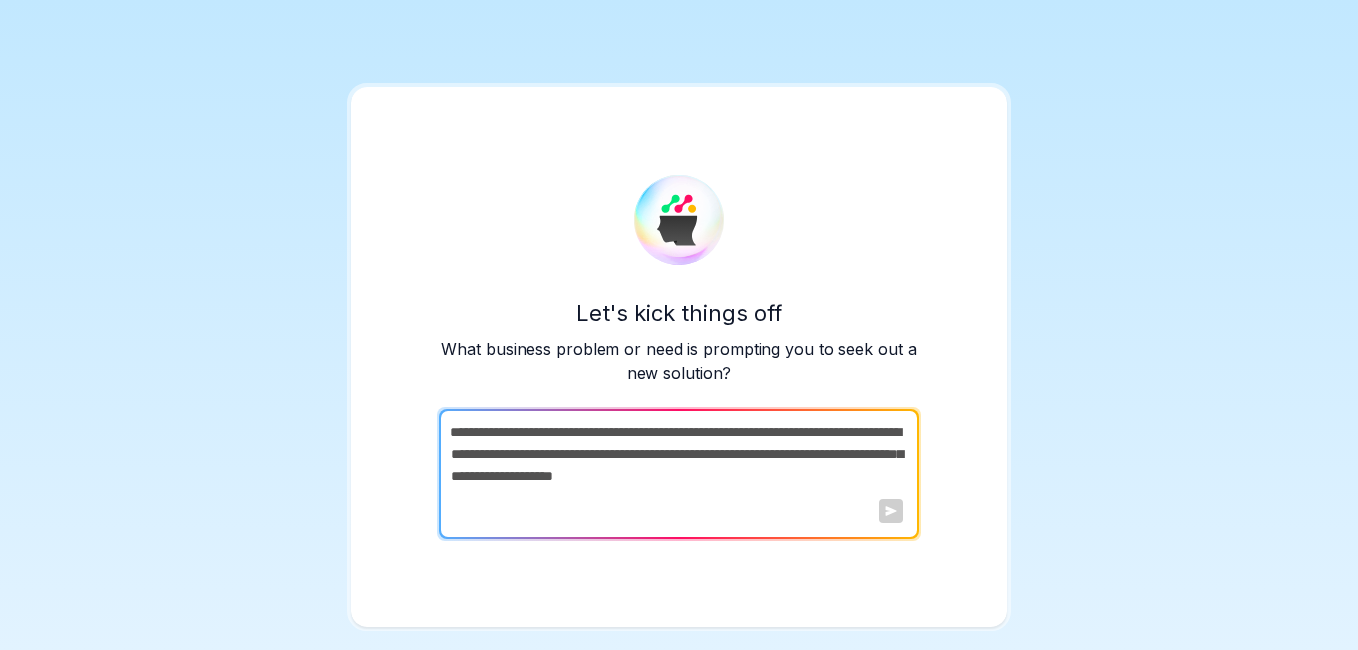 click at bounding box center (677, 474) 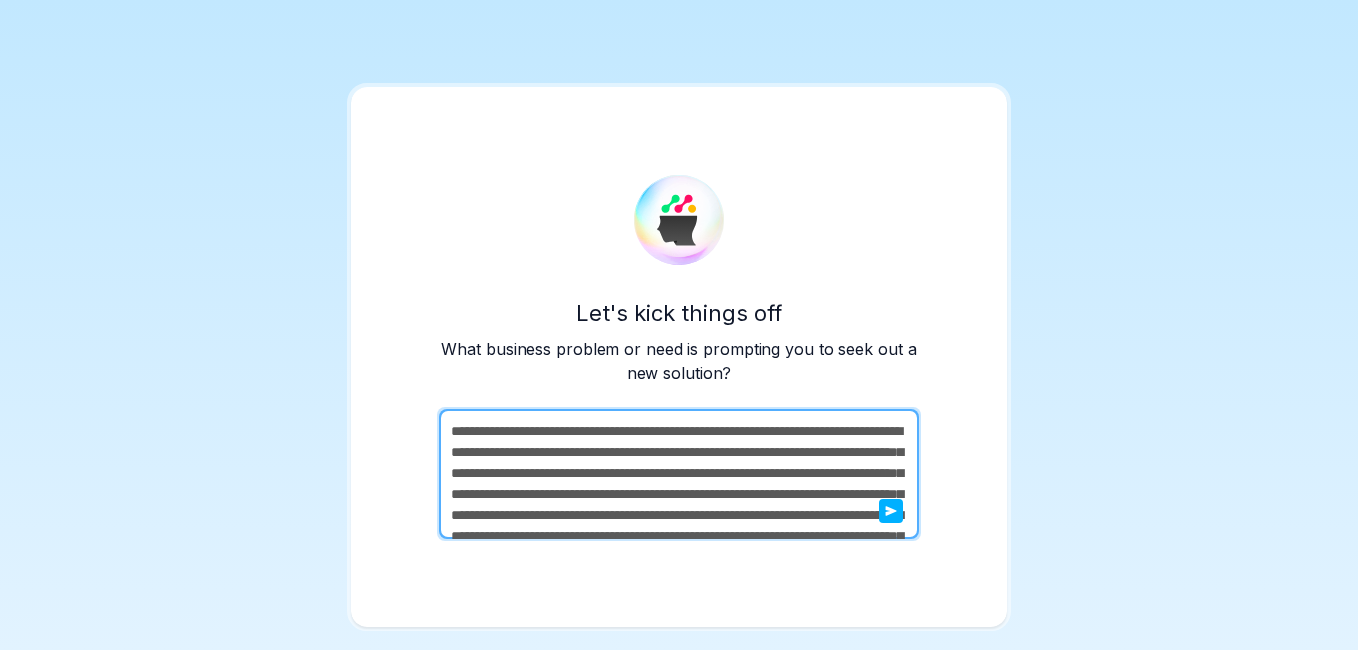 scroll, scrollTop: 132, scrollLeft: 0, axis: vertical 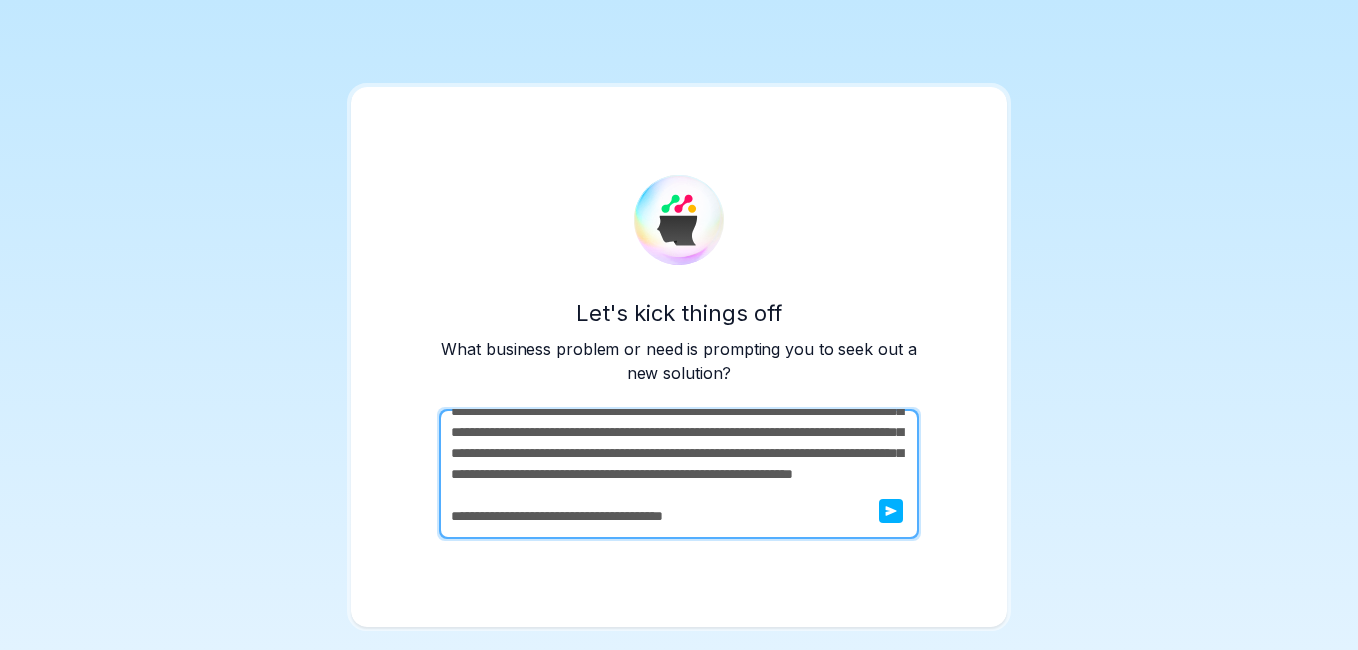 type on "**********" 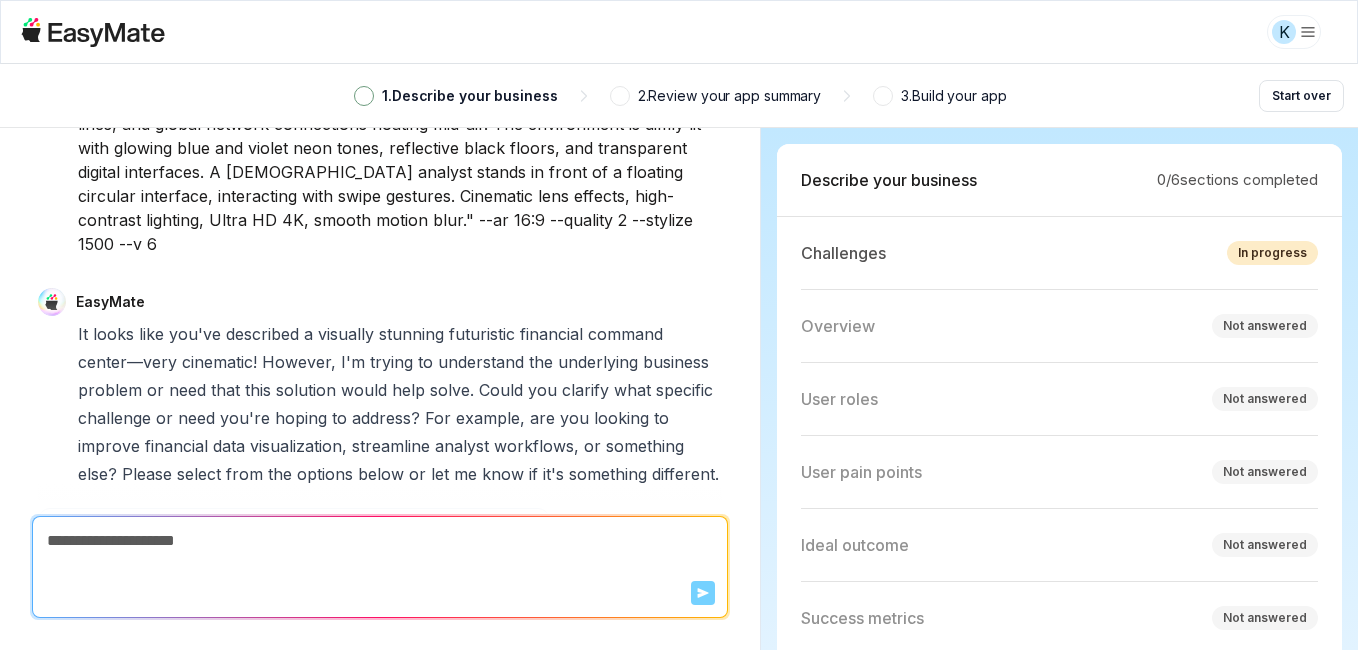 scroll, scrollTop: 658, scrollLeft: 0, axis: vertical 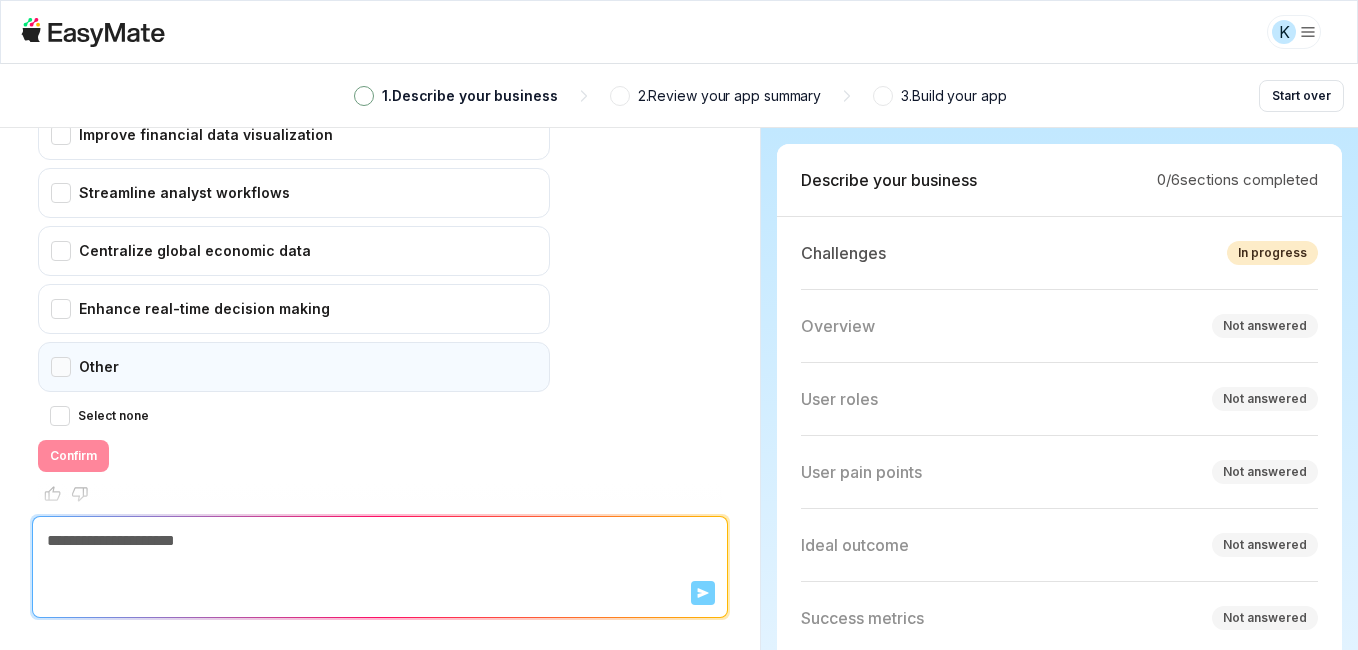click on "Other" at bounding box center [294, 367] 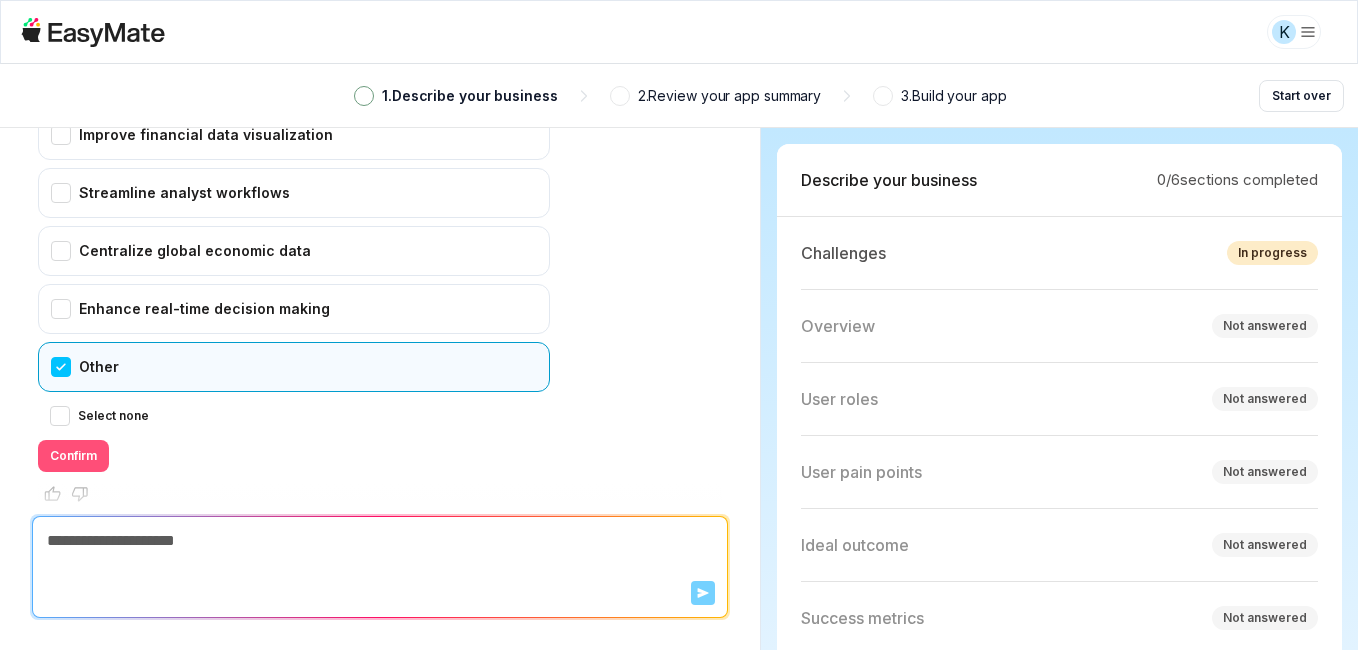 click on "Confirm" at bounding box center (73, 456) 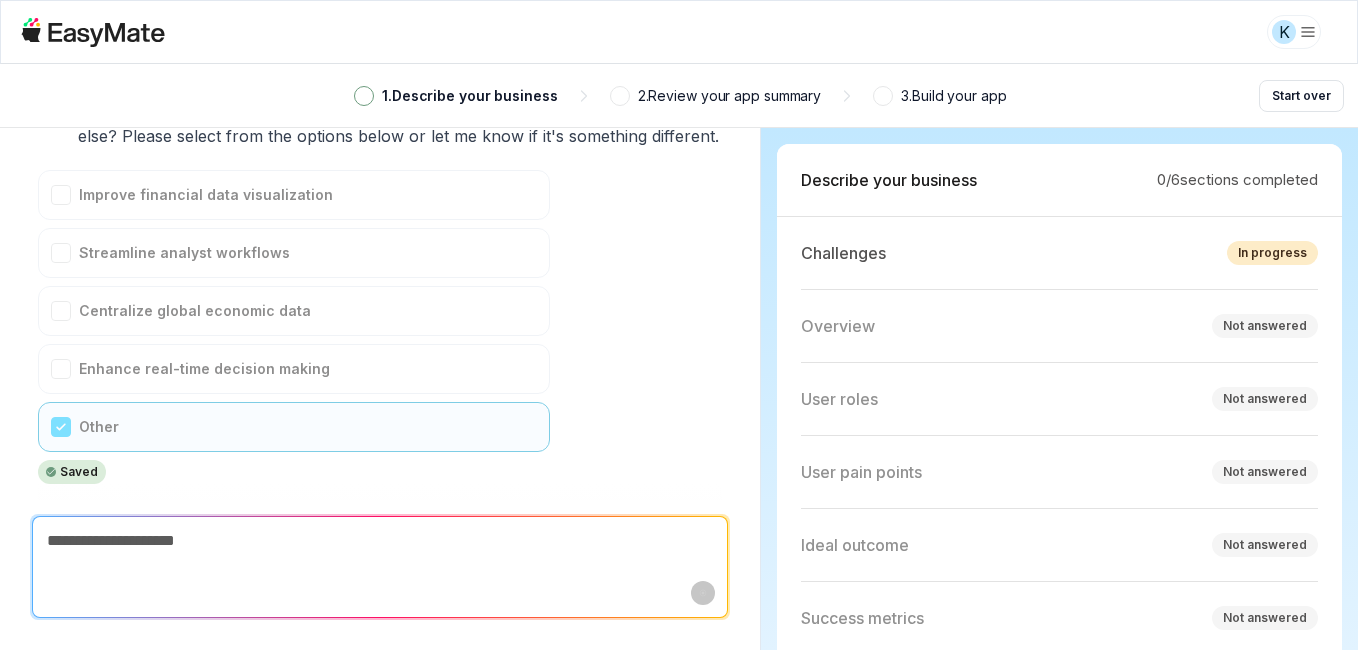 scroll, scrollTop: 574, scrollLeft: 0, axis: vertical 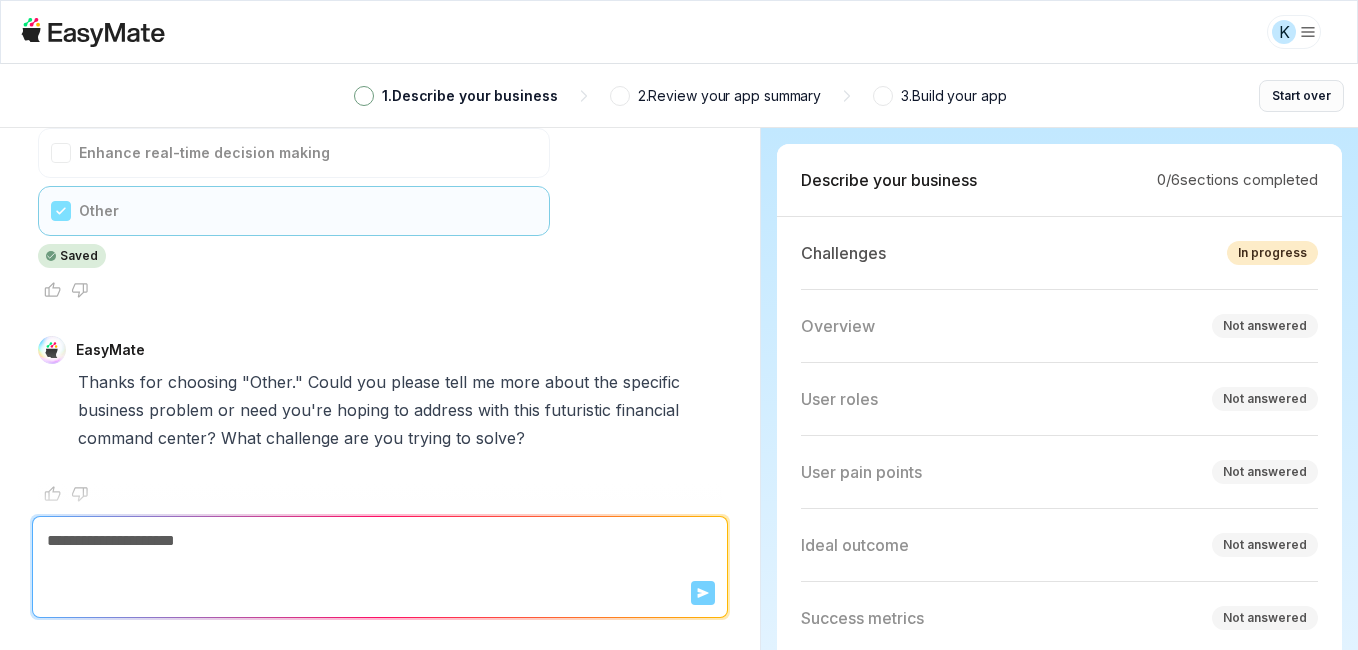 click on "Start over" at bounding box center [1301, 96] 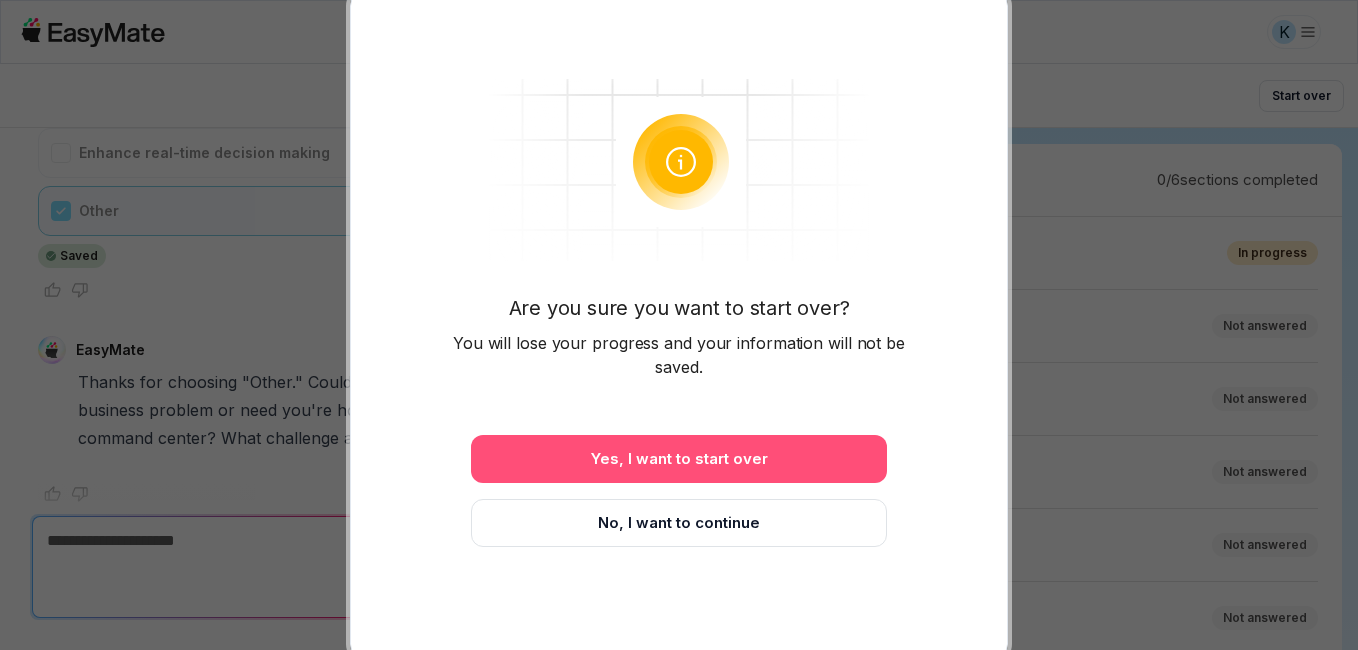 click on "Yes, I want to start over" at bounding box center (679, 459) 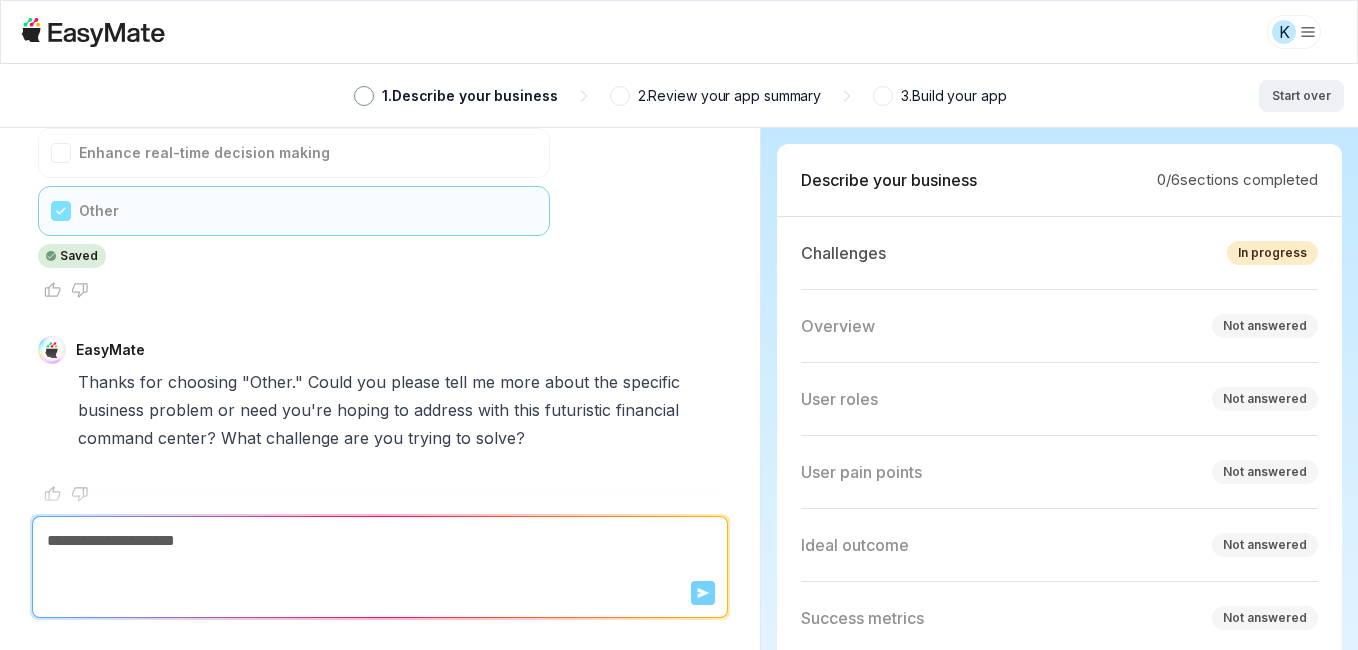 type on "*" 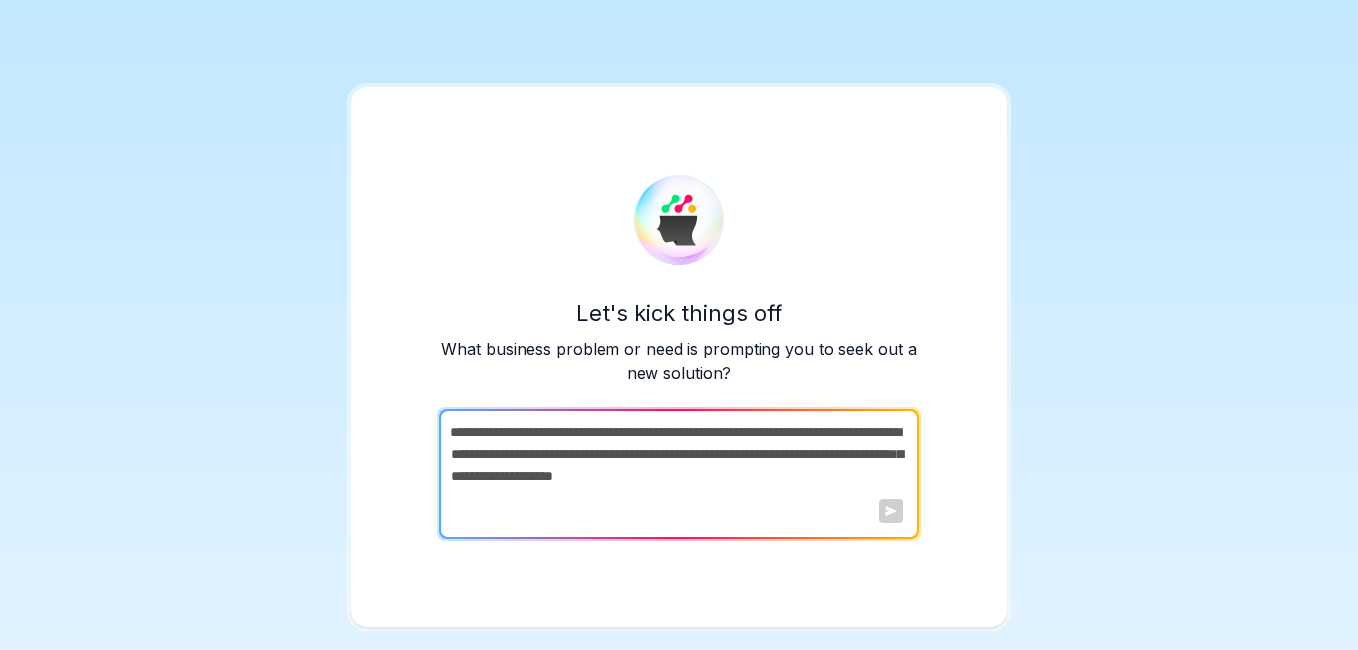 click at bounding box center (677, 474) 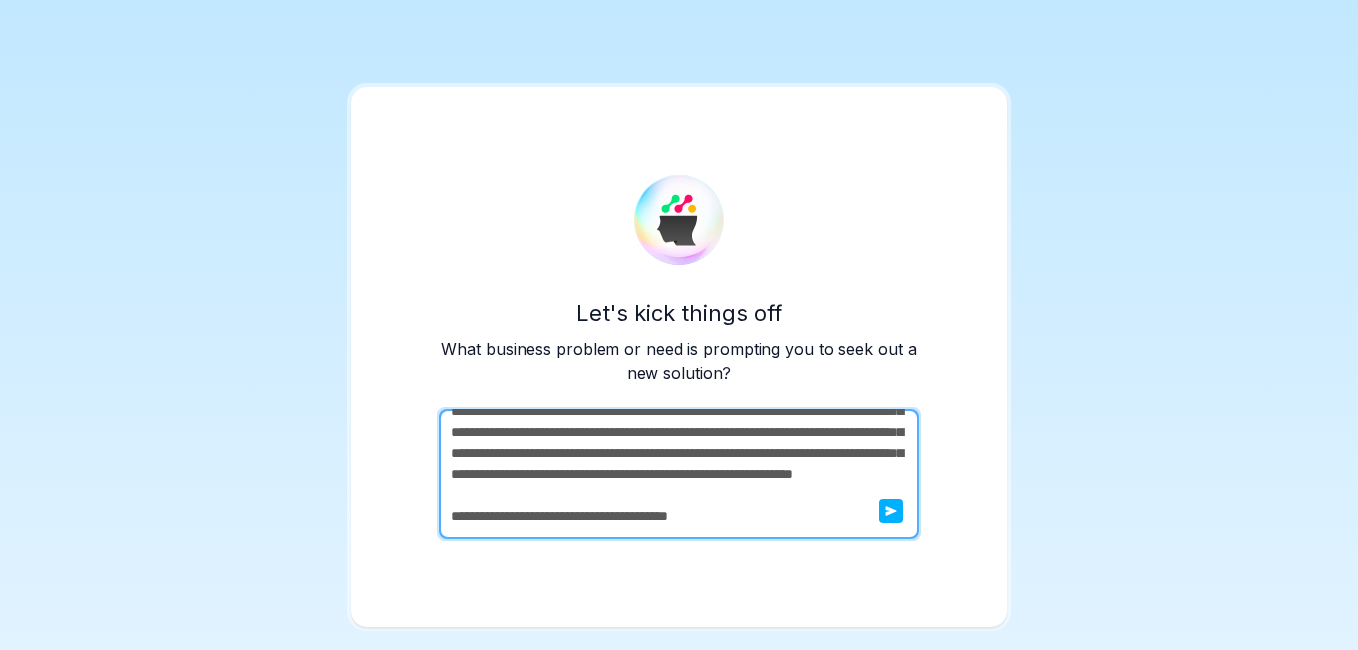 scroll, scrollTop: 153, scrollLeft: 0, axis: vertical 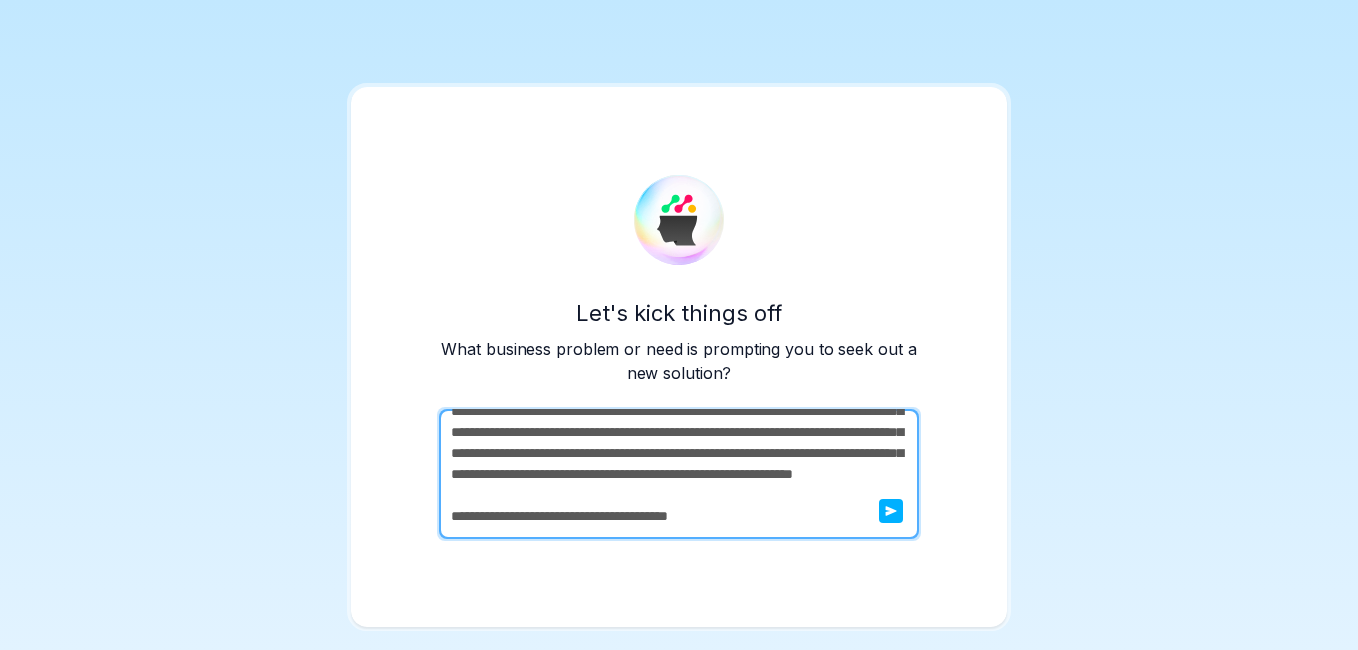type on "**********" 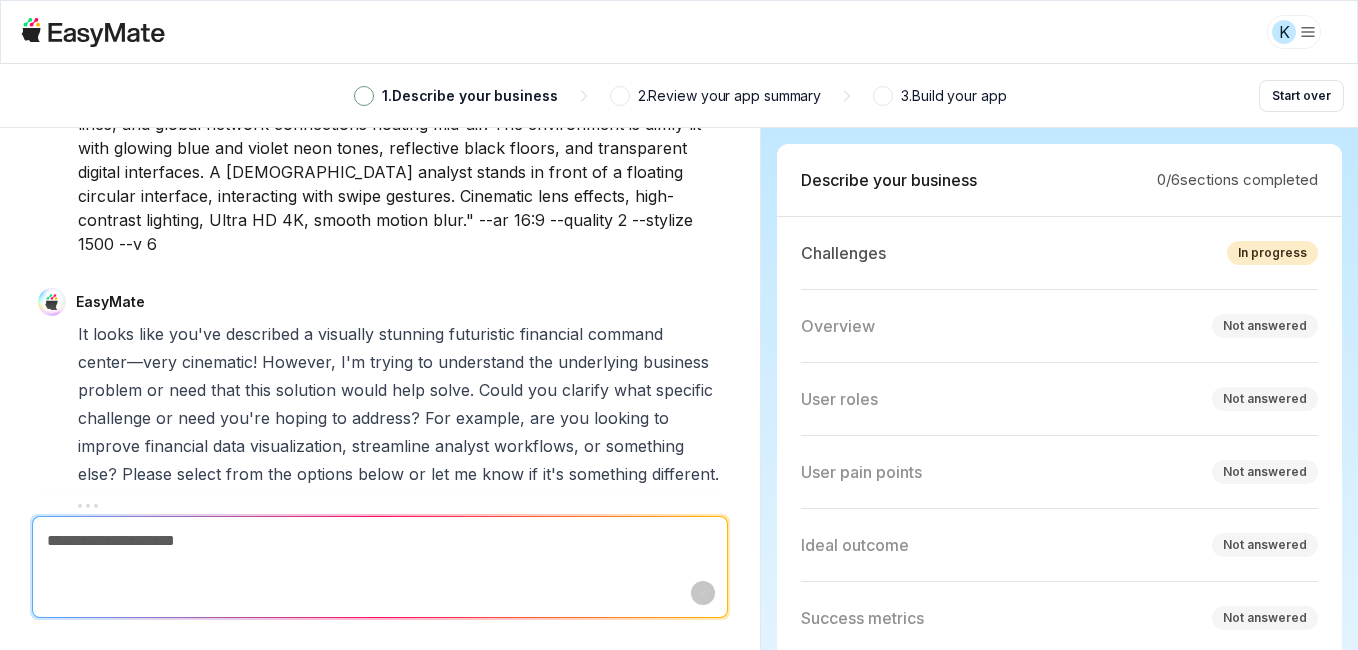 scroll, scrollTop: 658, scrollLeft: 0, axis: vertical 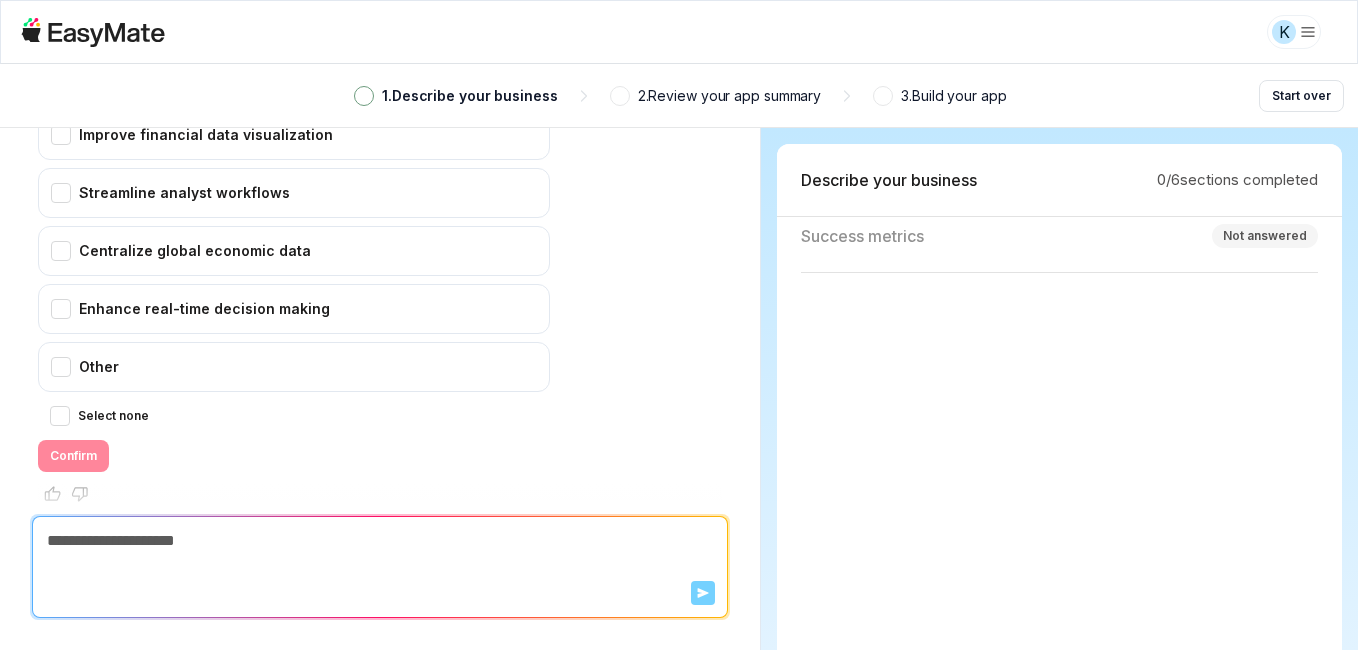 click on "Challenges In progress Overview Not answered User roles Not answered User pain points Not answered Ideal outcome Not answered Success metrics Not answered" at bounding box center (1059, 391) 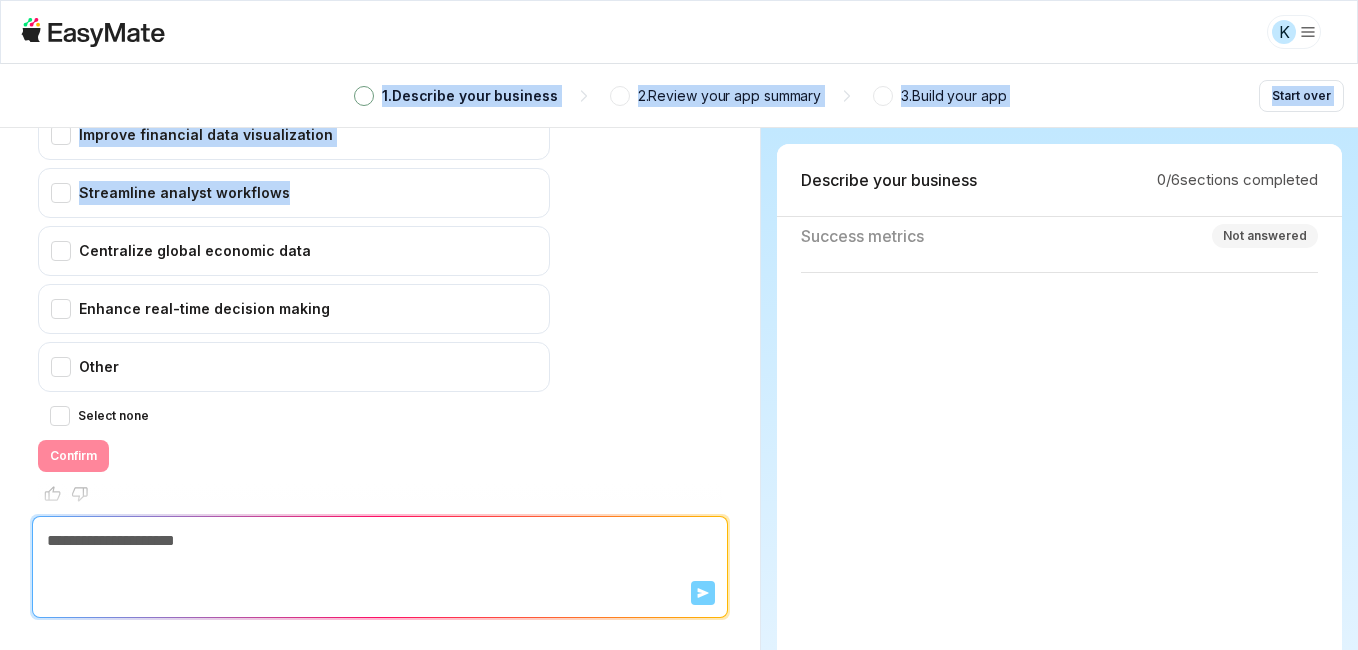 drag, startPoint x: 366, startPoint y: 92, endPoint x: 660, endPoint y: 146, distance: 298.91806 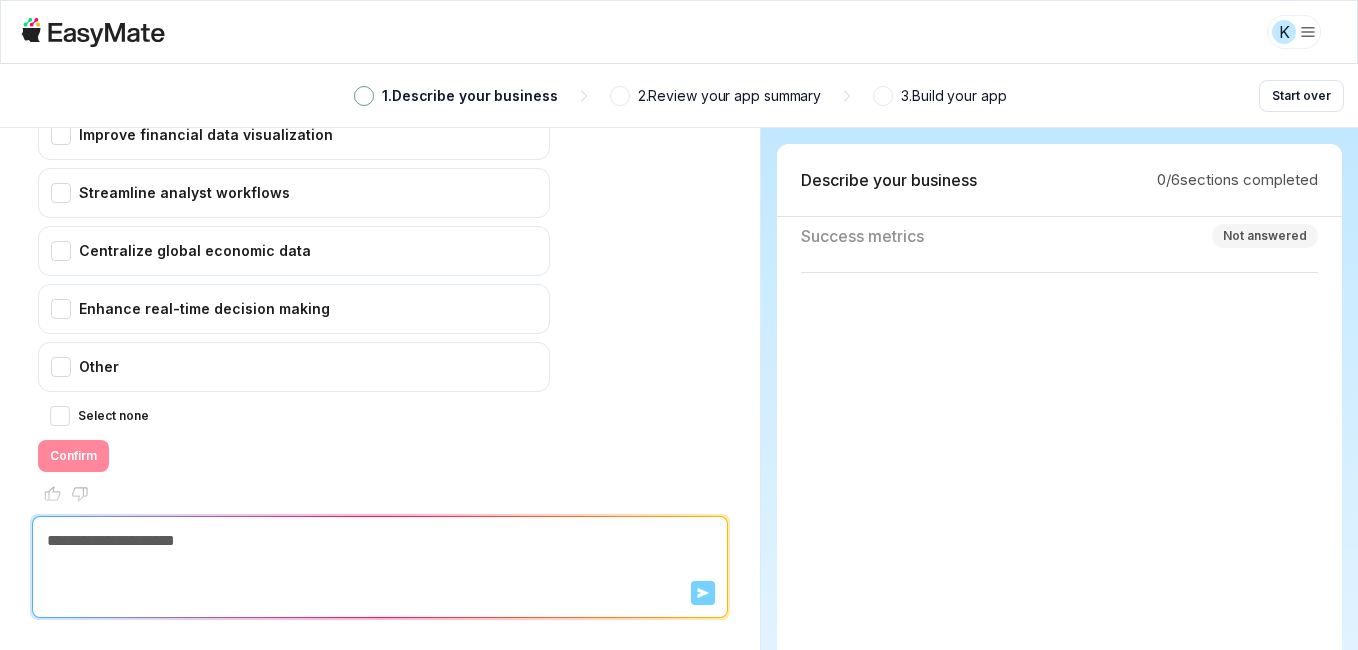 drag, startPoint x: 660, startPoint y: 146, endPoint x: 644, endPoint y: 220, distance: 75.70998 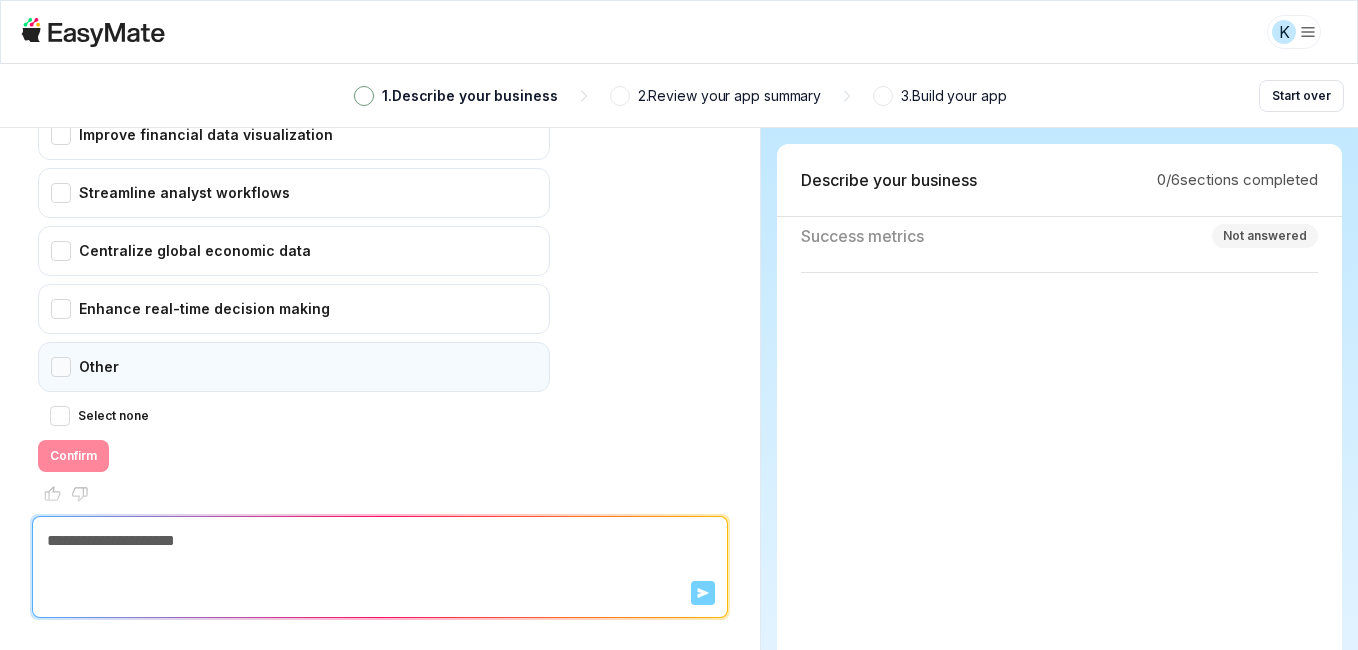 click on "Other" at bounding box center [294, 367] 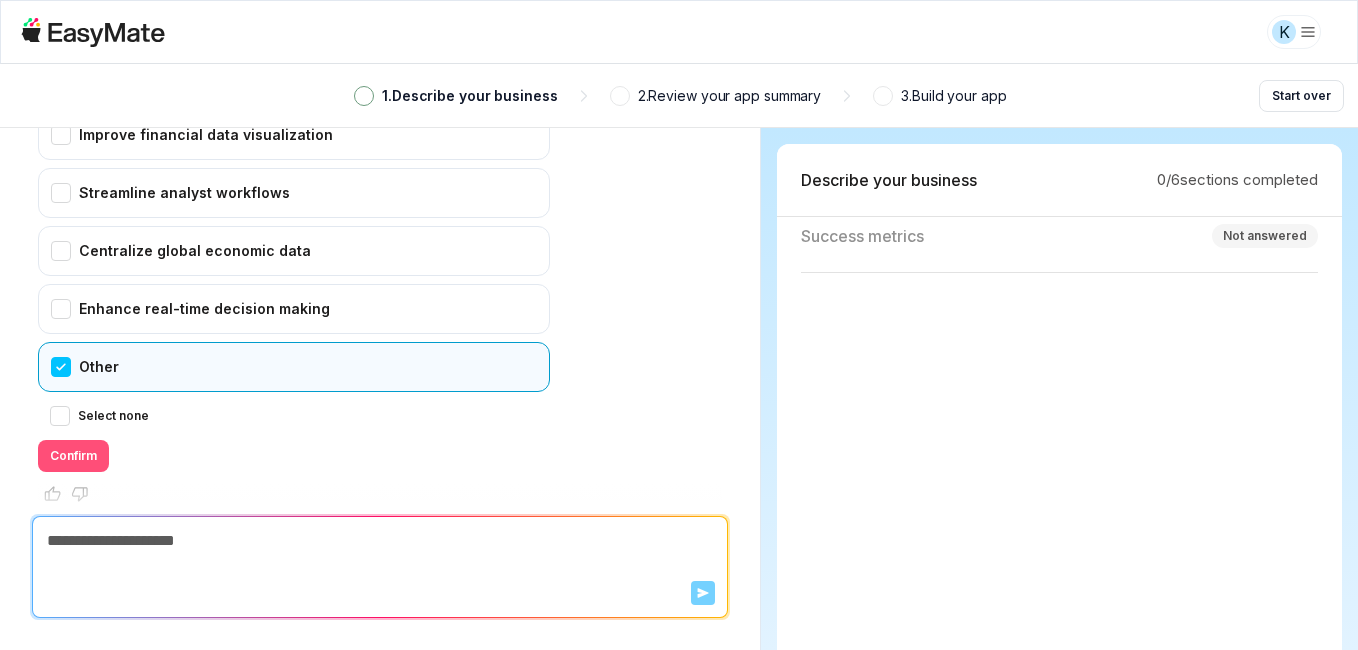click on "Confirm" at bounding box center [73, 456] 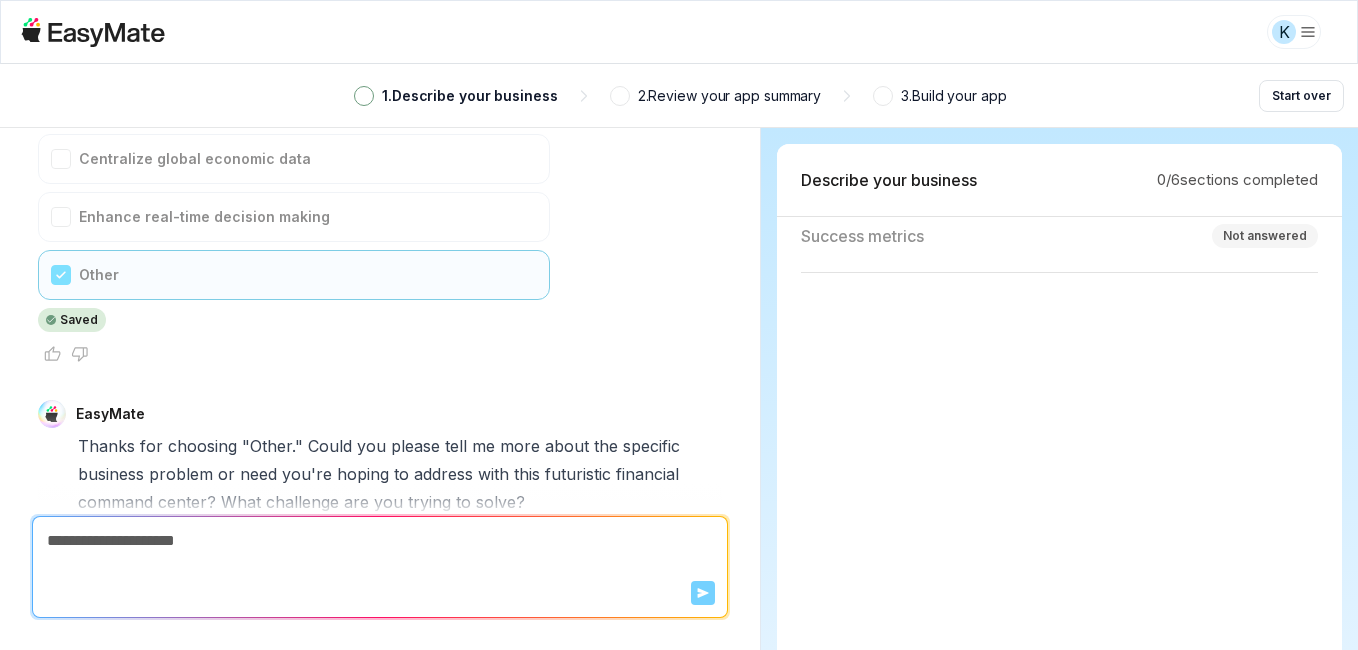 scroll, scrollTop: 814, scrollLeft: 0, axis: vertical 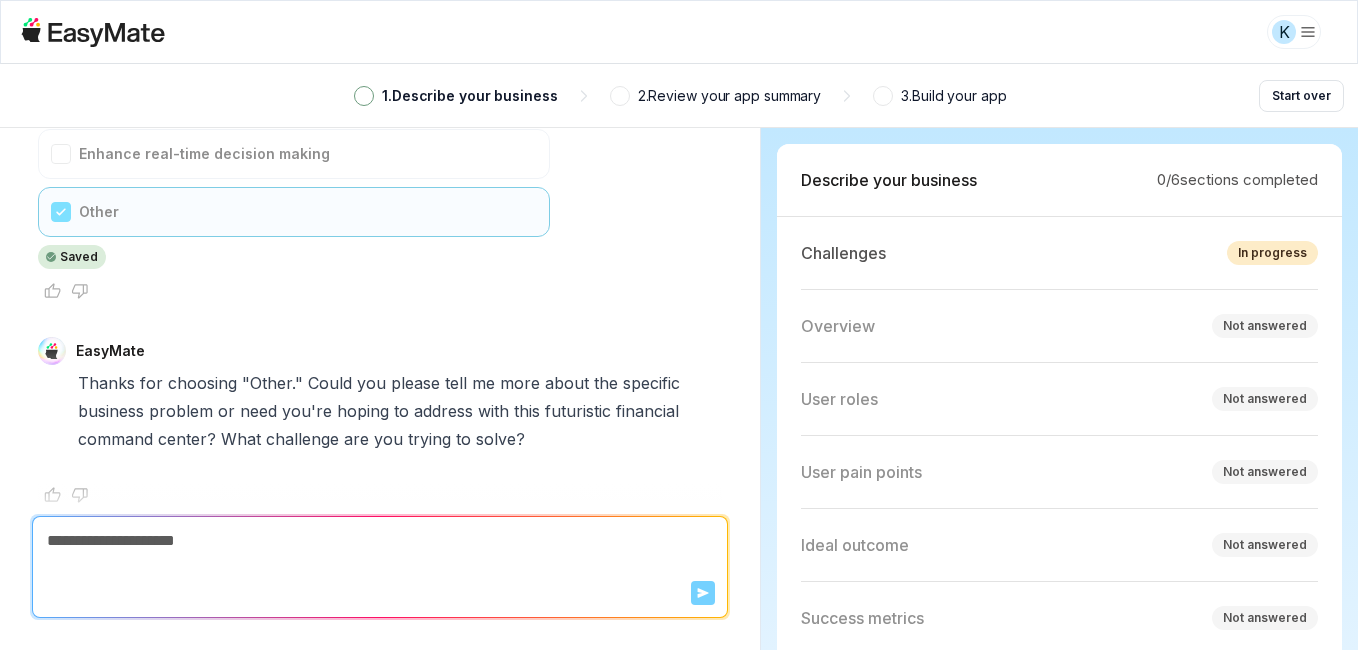 click on "Challenges In progress" at bounding box center (1059, 253) 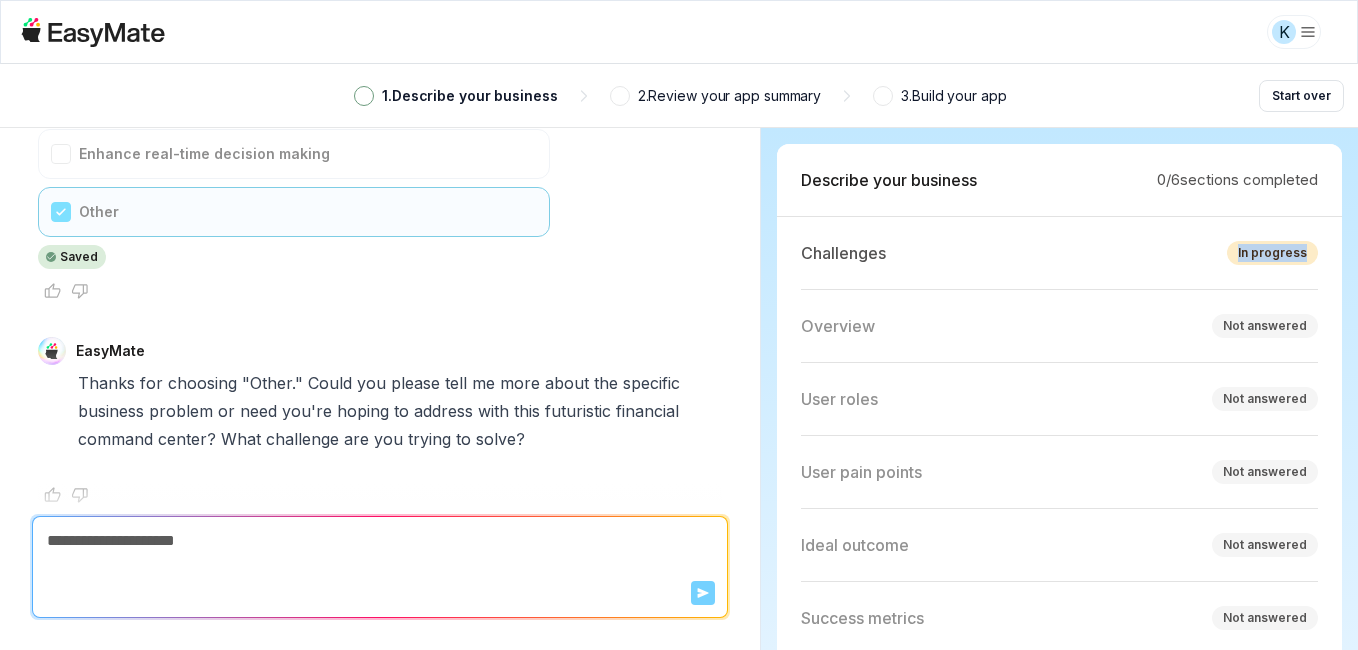drag, startPoint x: 1196, startPoint y: 231, endPoint x: 1267, endPoint y: 252, distance: 74.04053 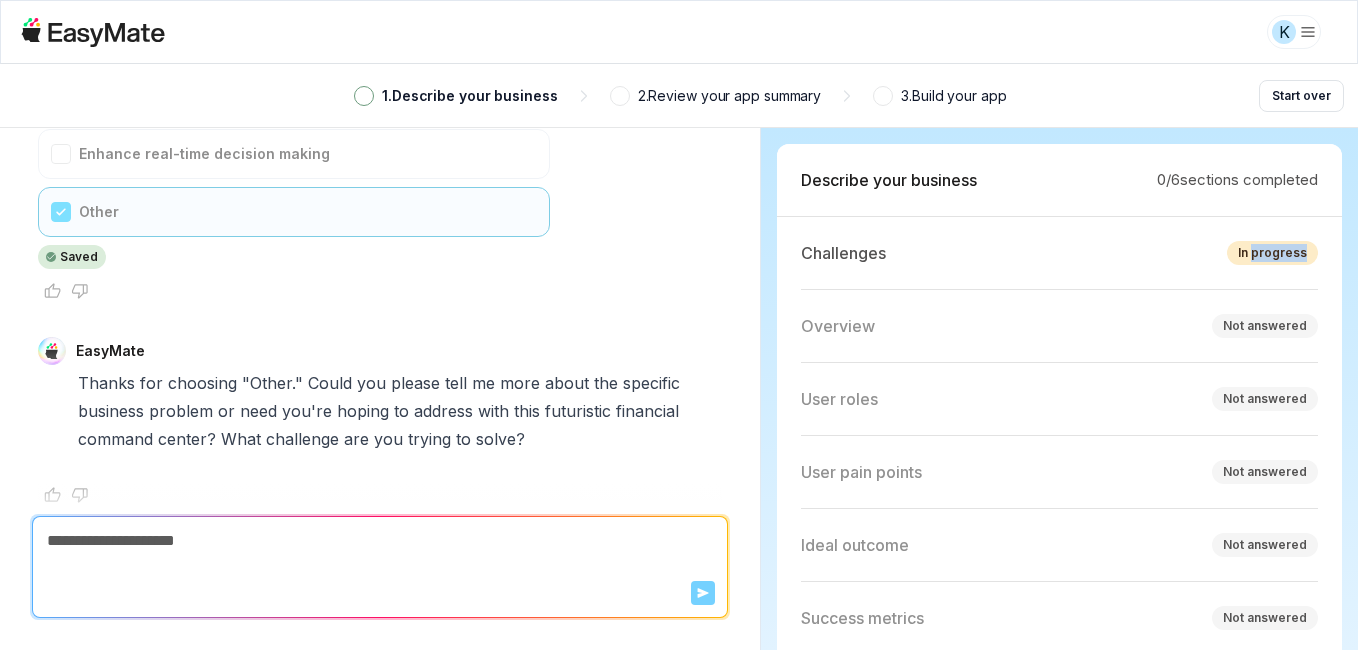 drag, startPoint x: 1267, startPoint y: 252, endPoint x: 1257, endPoint y: 347, distance: 95.524864 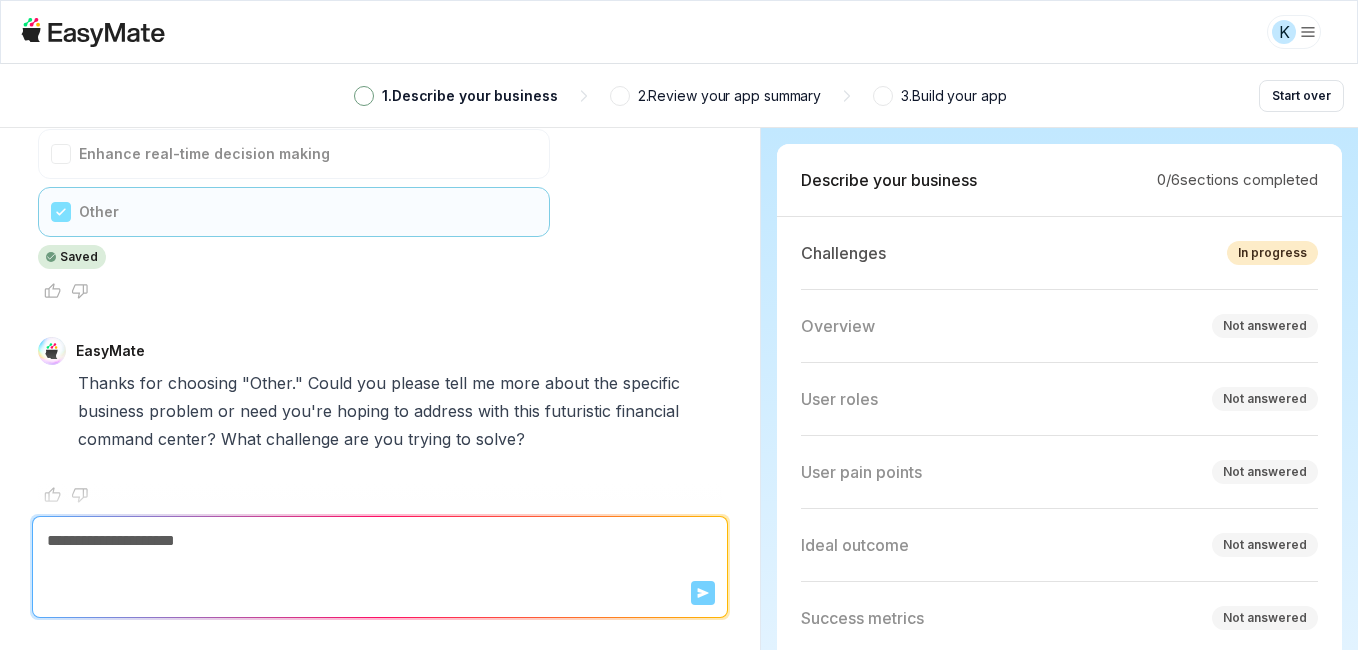 click at bounding box center (364, 96) 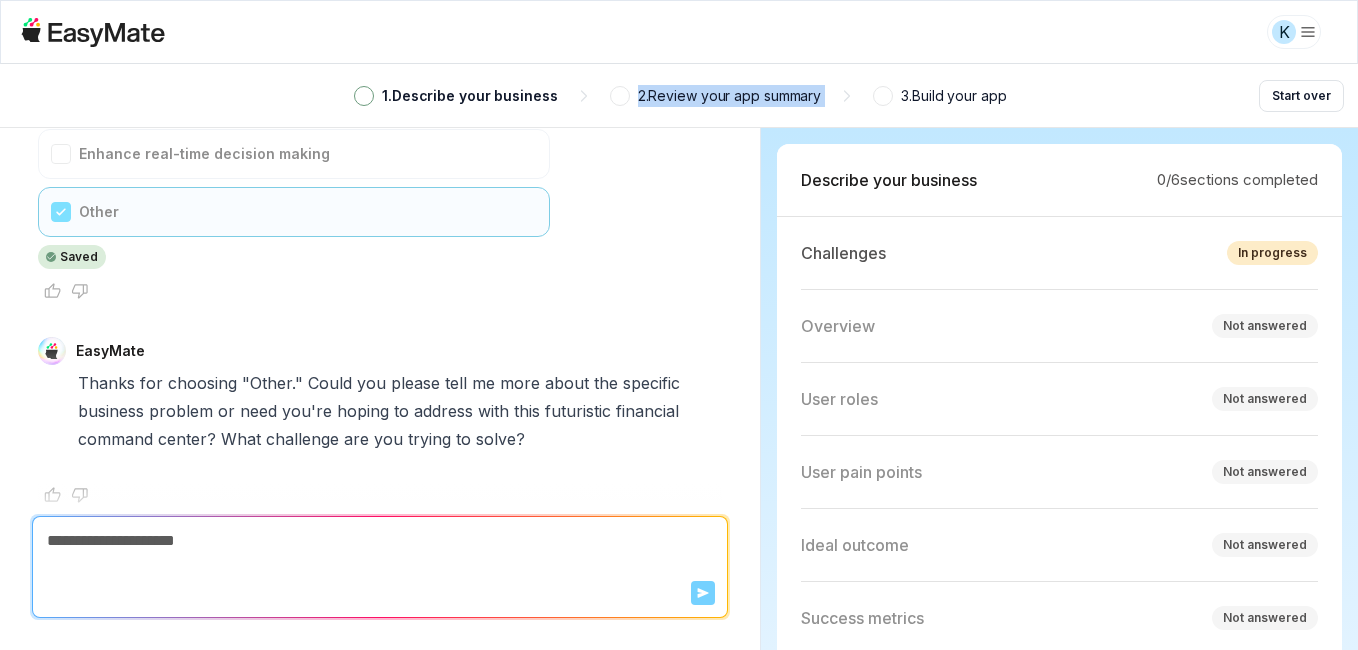 drag, startPoint x: 616, startPoint y: 89, endPoint x: 884, endPoint y: 102, distance: 268.31512 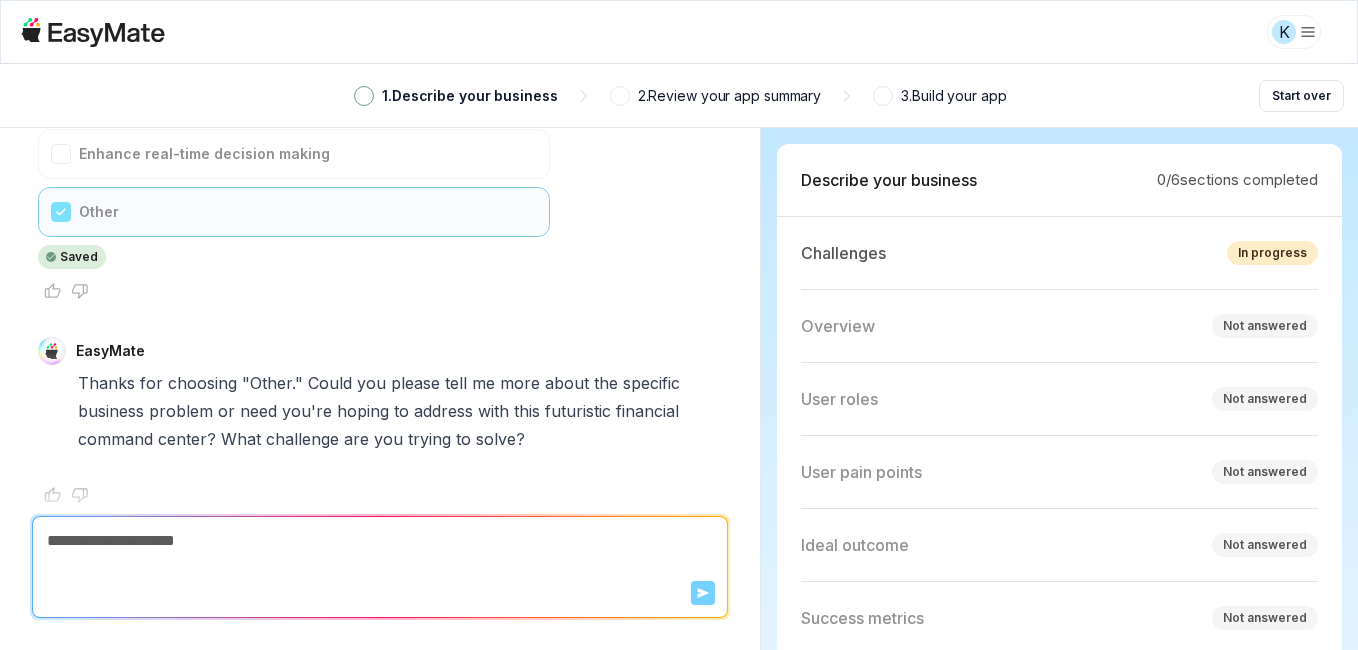 click at bounding box center (883, 96) 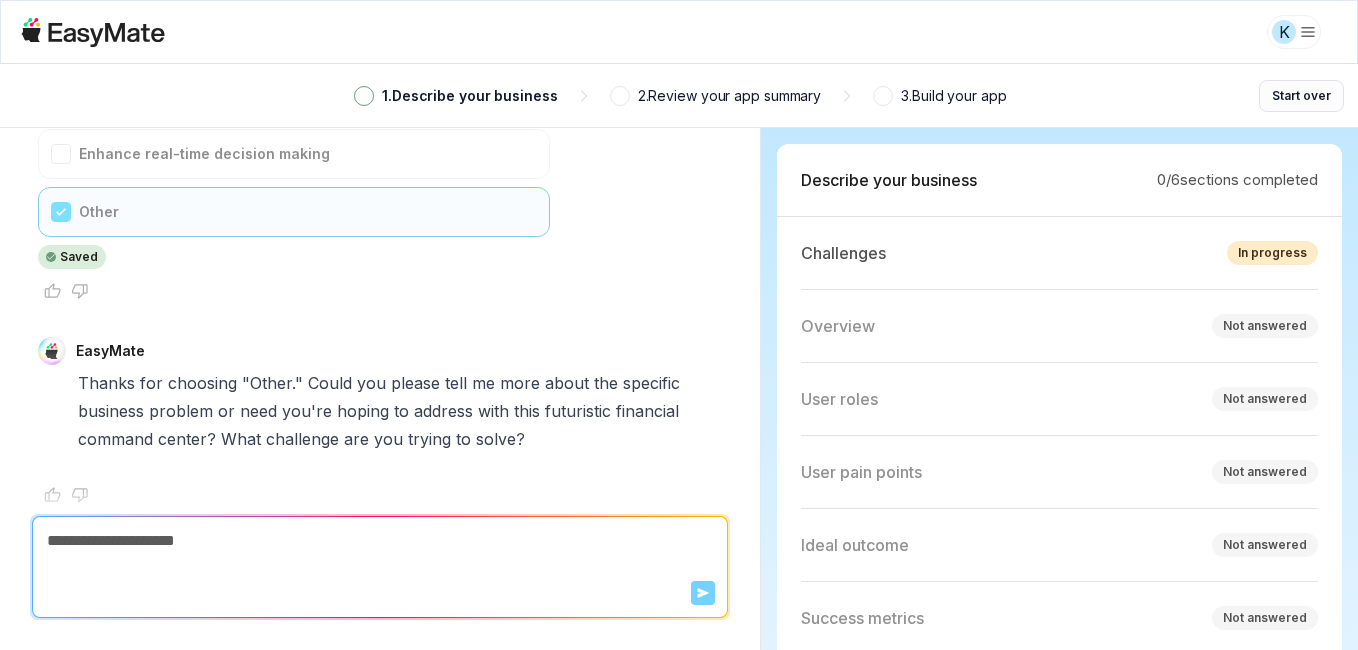click on "Start over" at bounding box center (1301, 96) 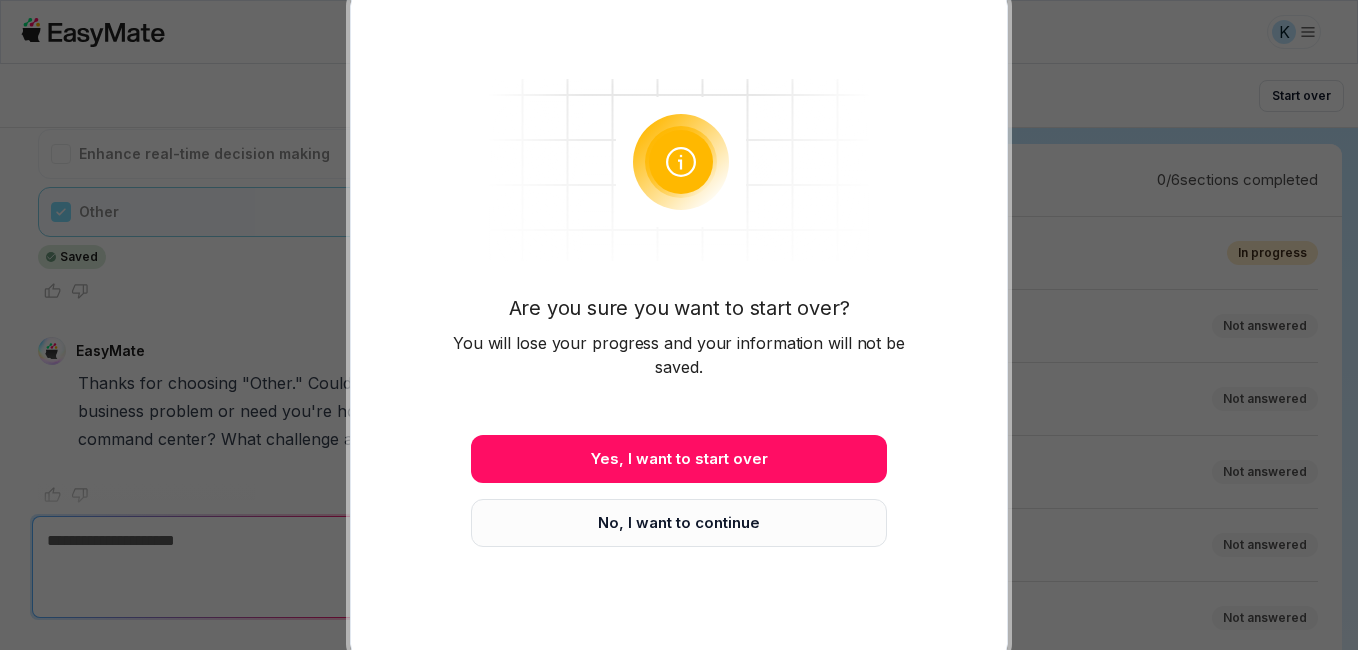click on "No, I want to continue" at bounding box center [679, 523] 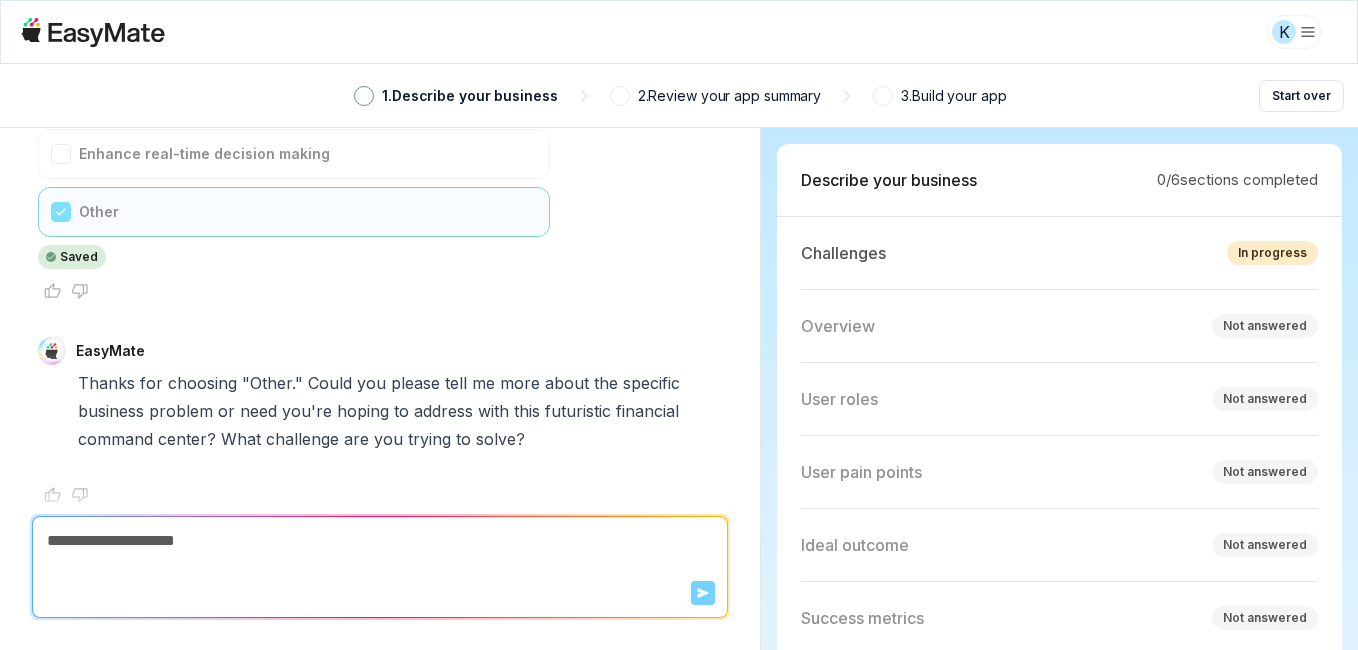 click on "Send" at bounding box center [380, 567] 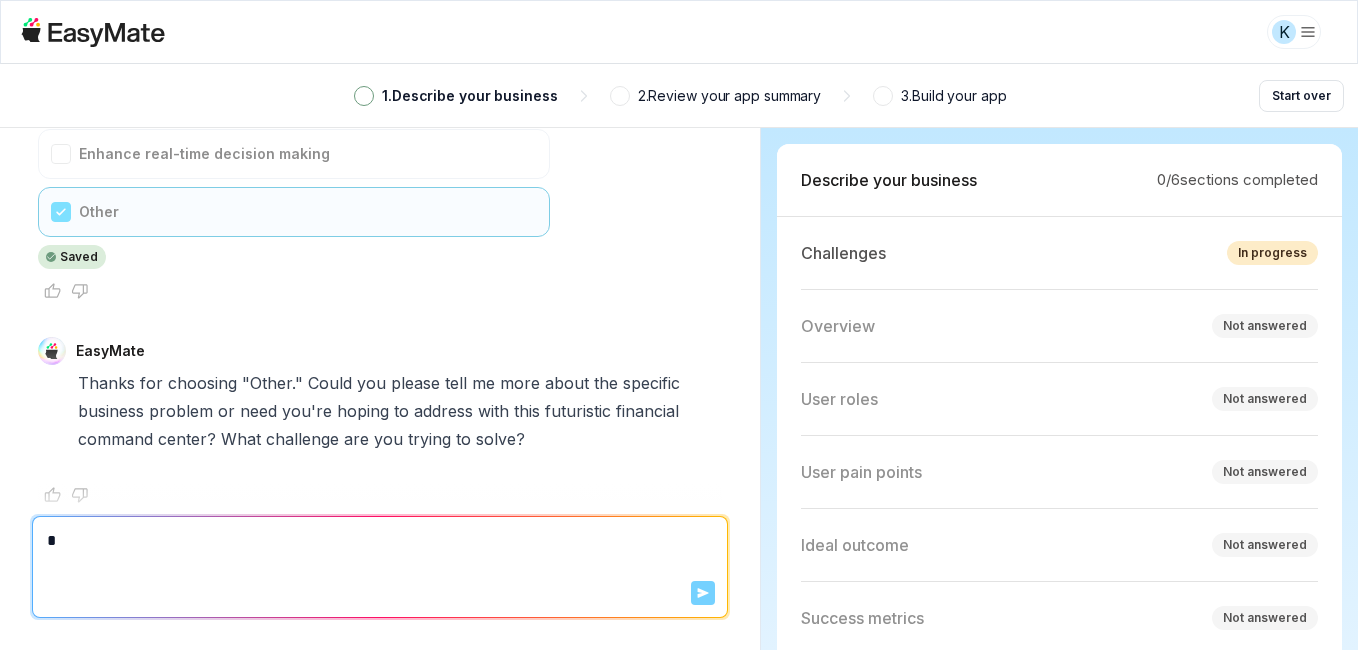 type on "*" 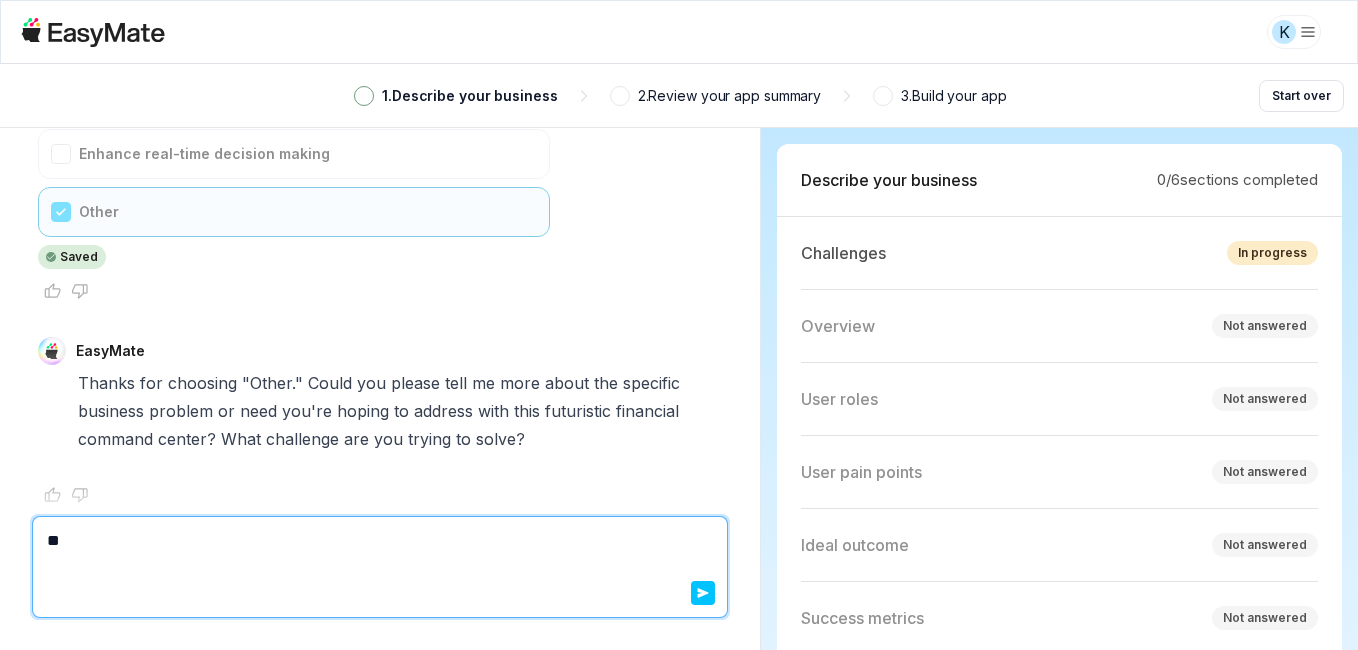 type on "*" 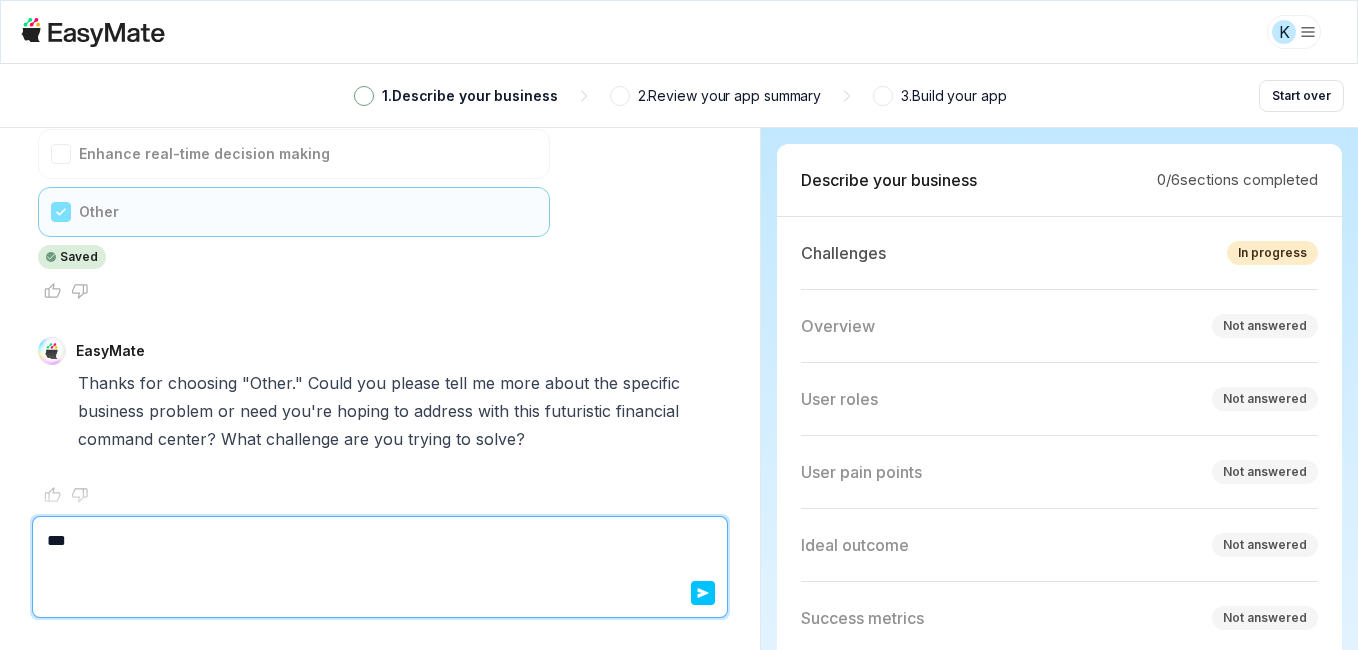 type on "*" 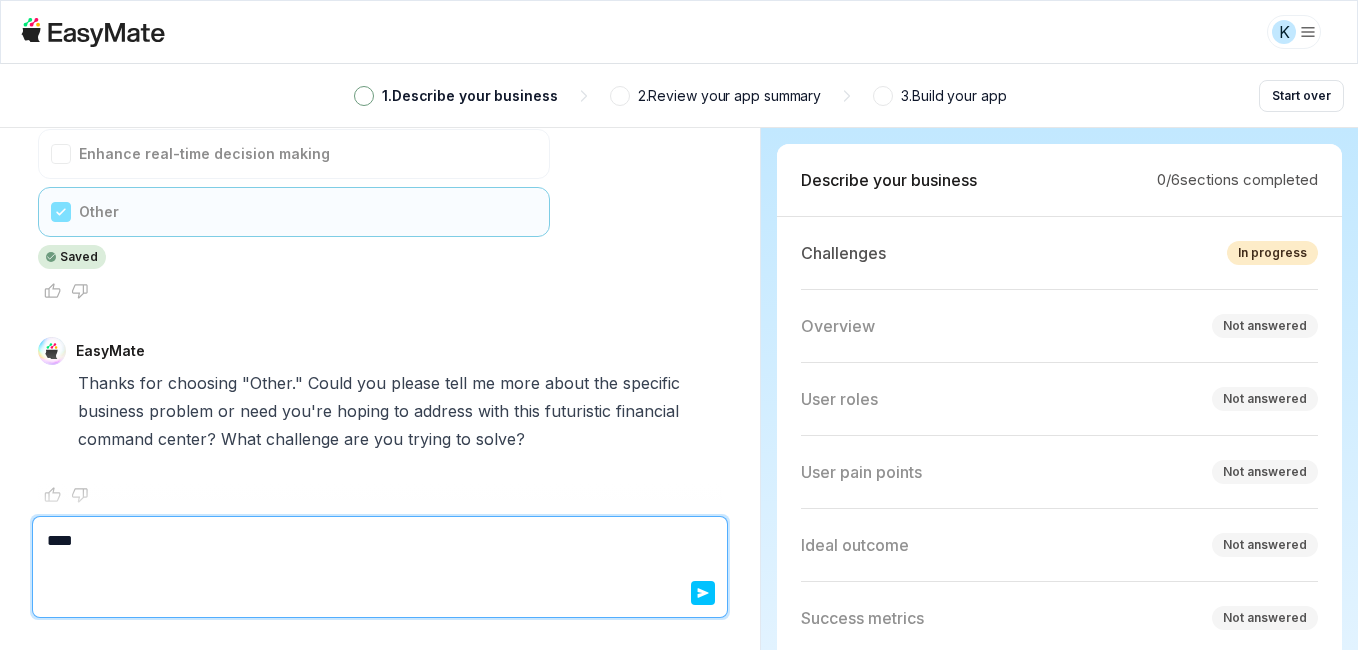type on "*" 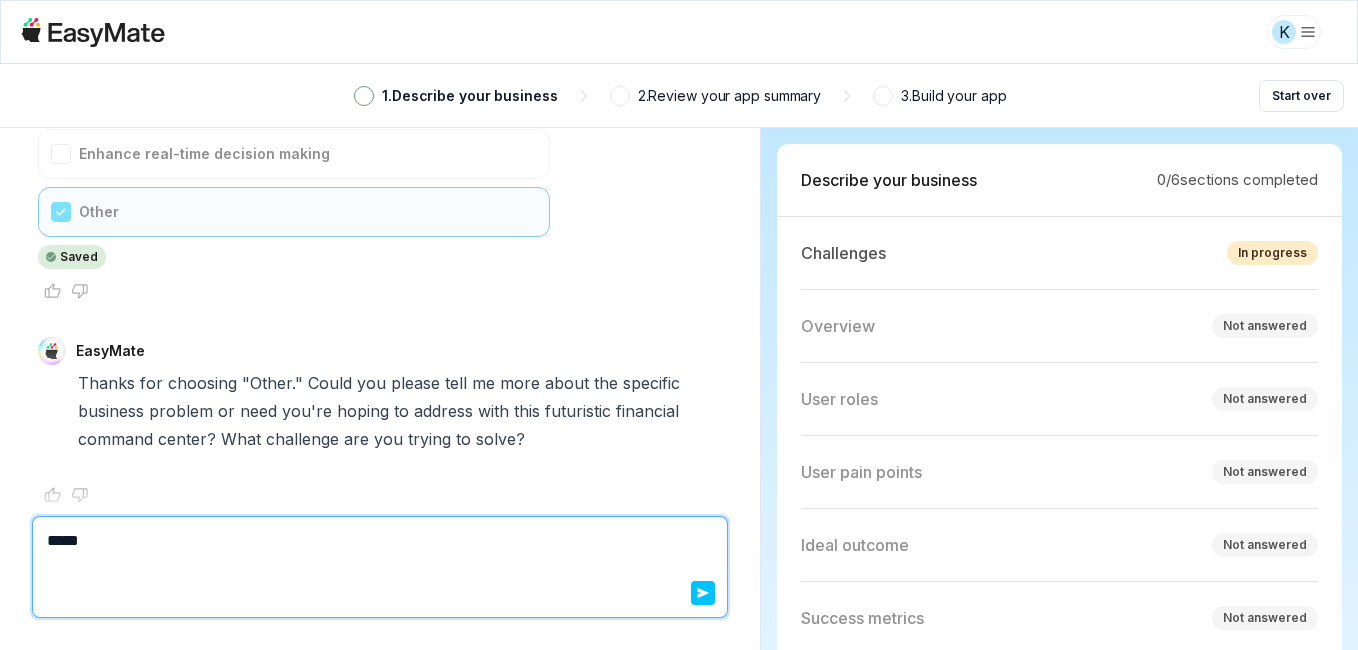 type on "*" 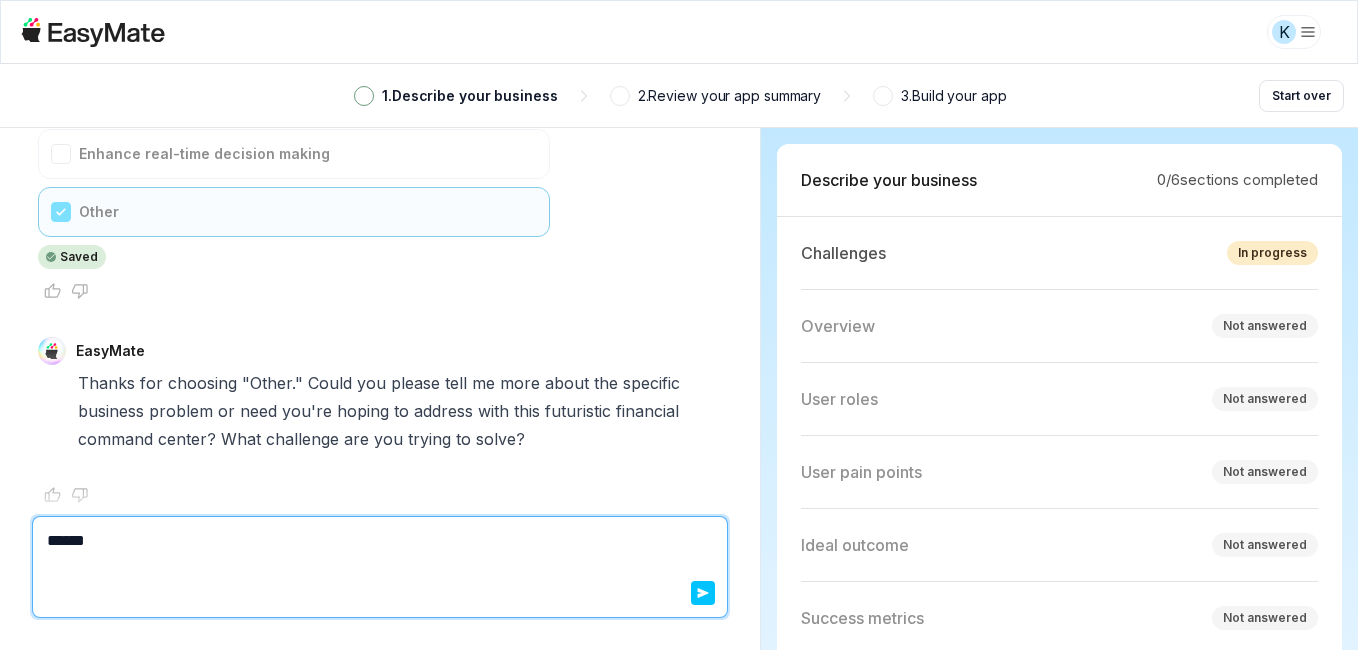 type on "*" 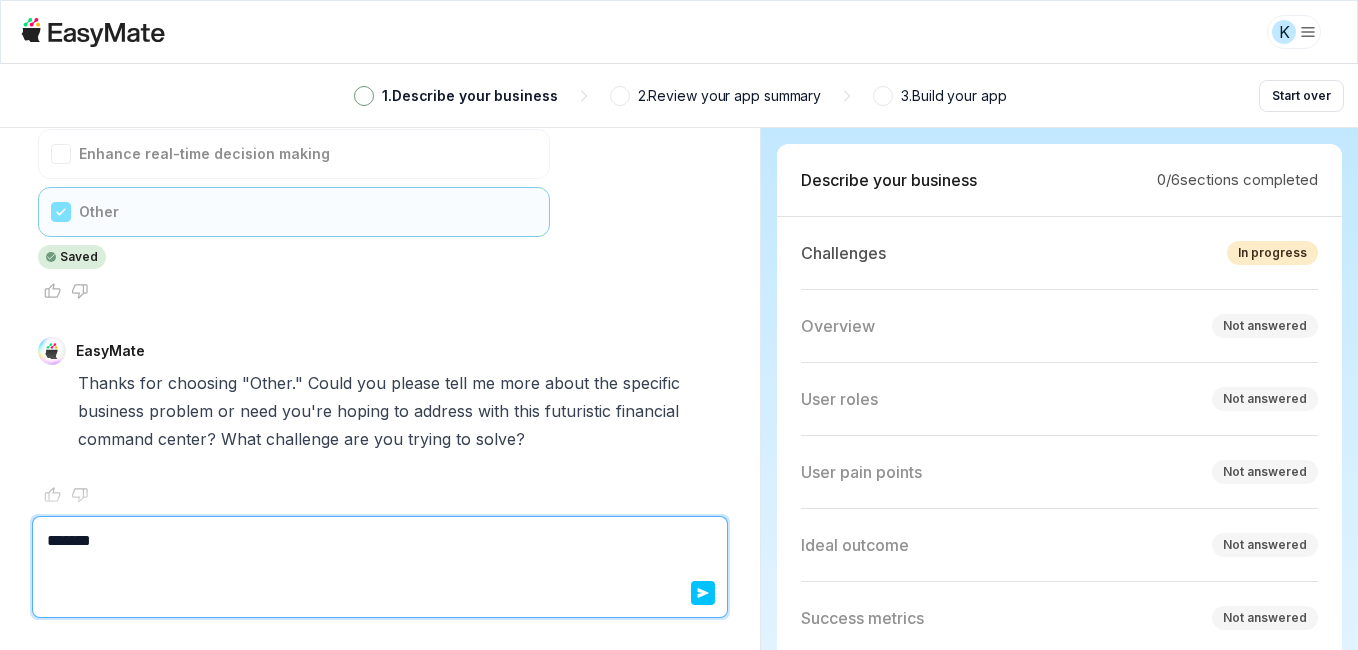 type on "*" 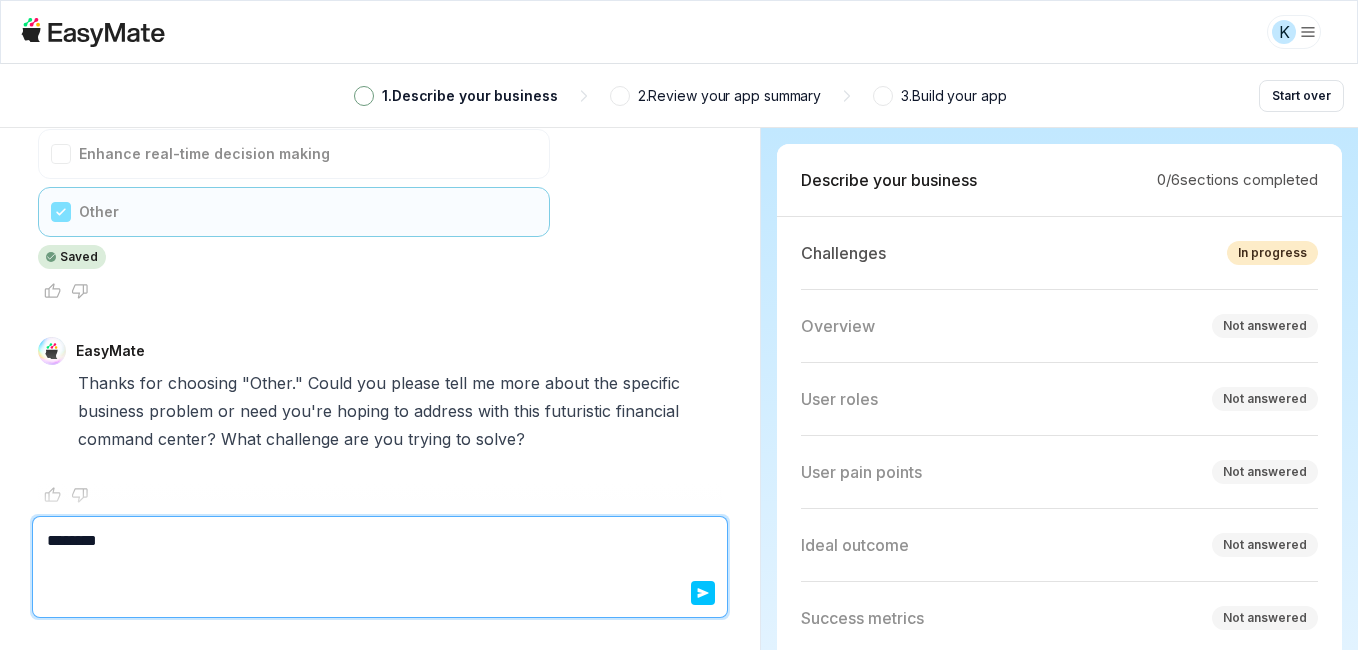 type on "*" 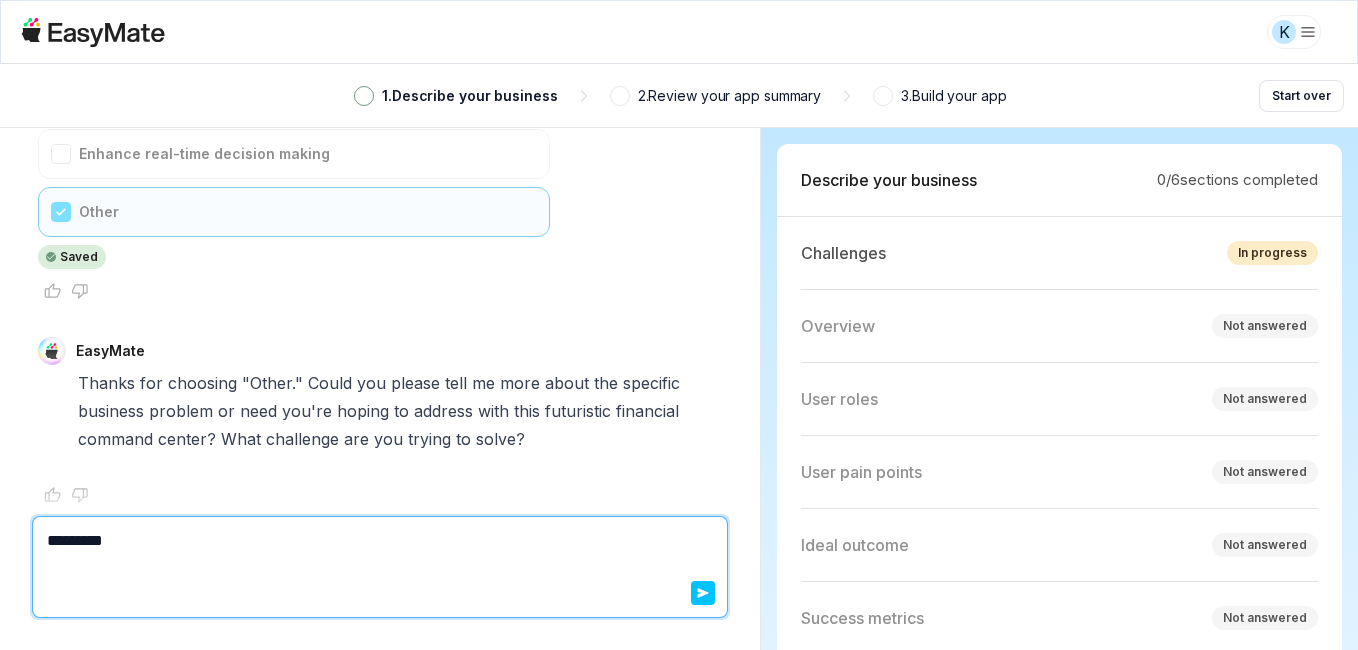 type on "*" 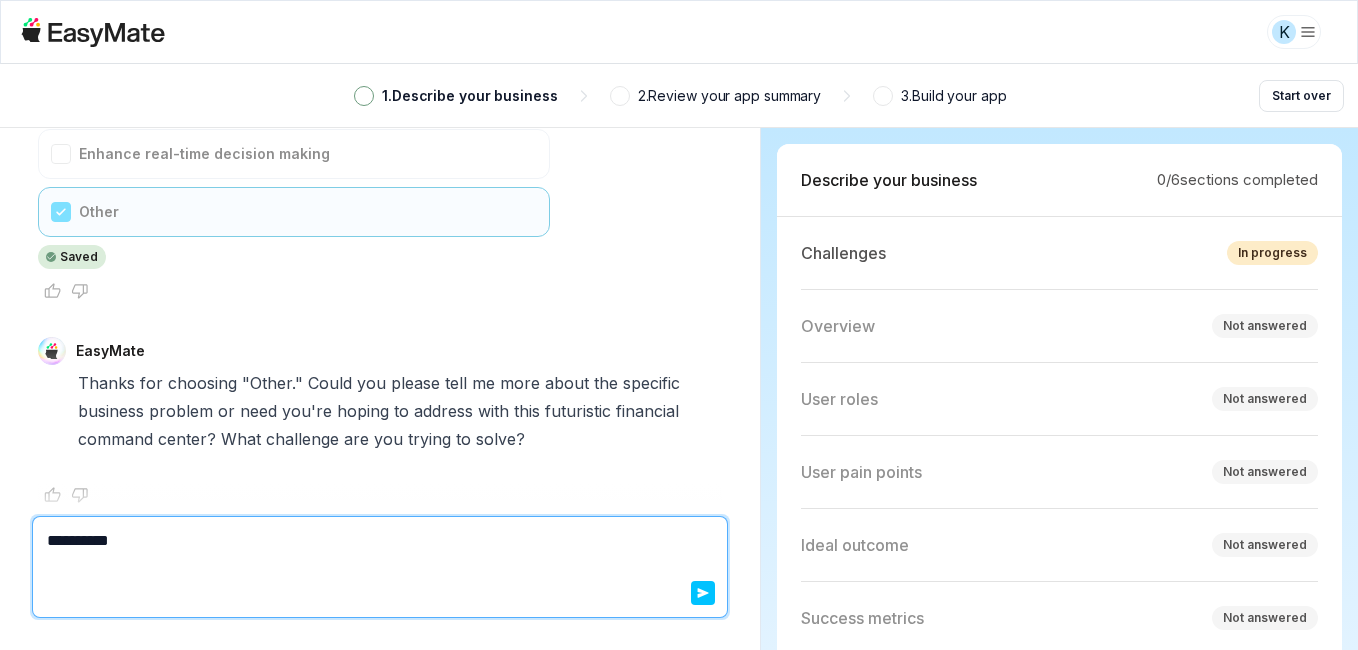 type on "*" 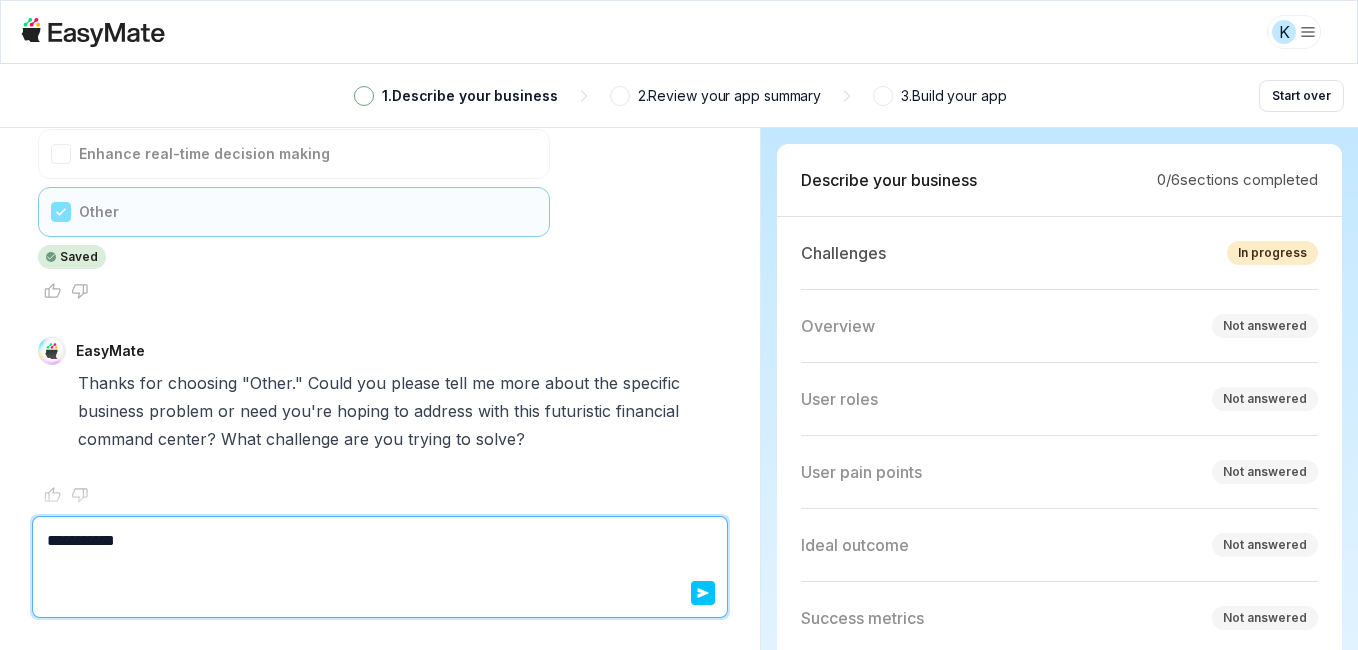 type on "*" 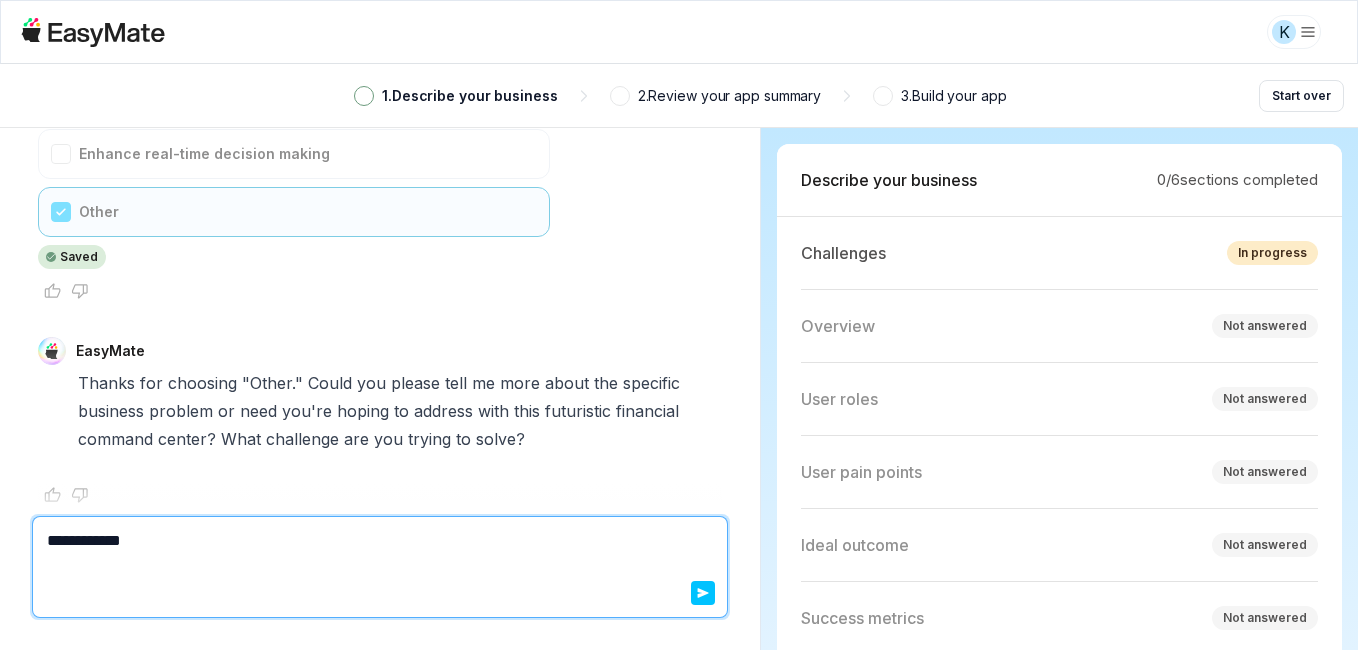 type on "*" 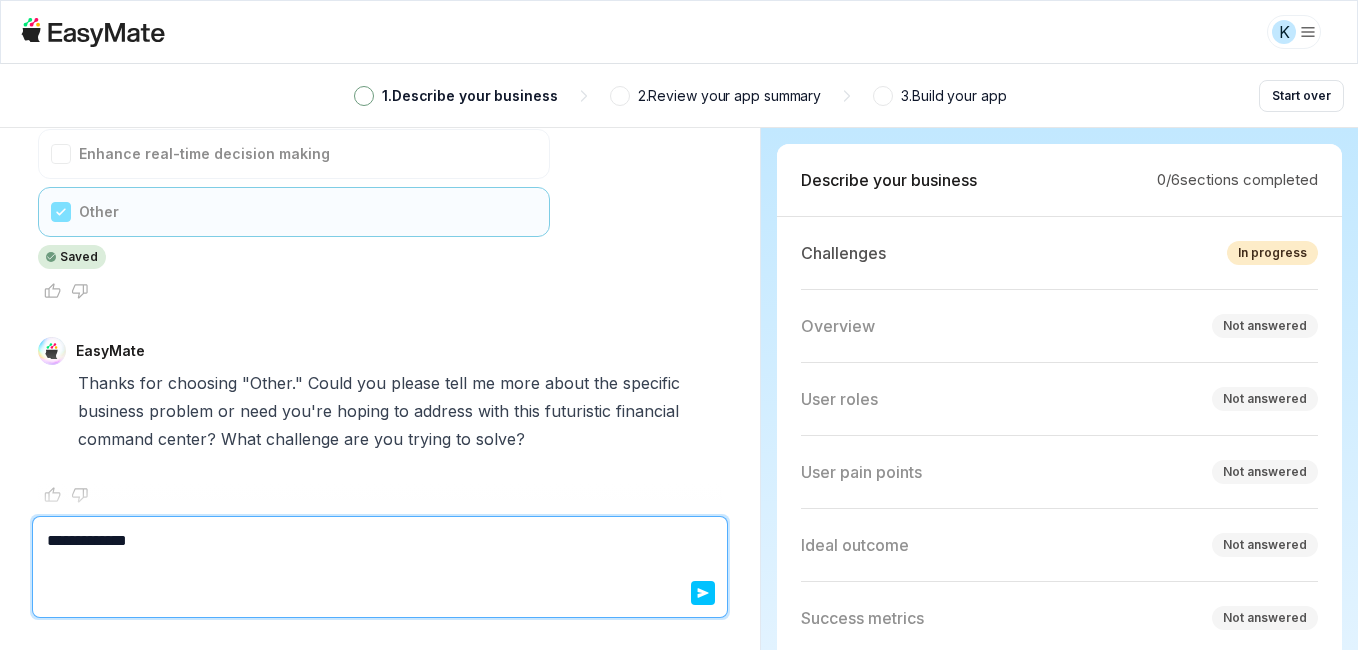 type on "*" 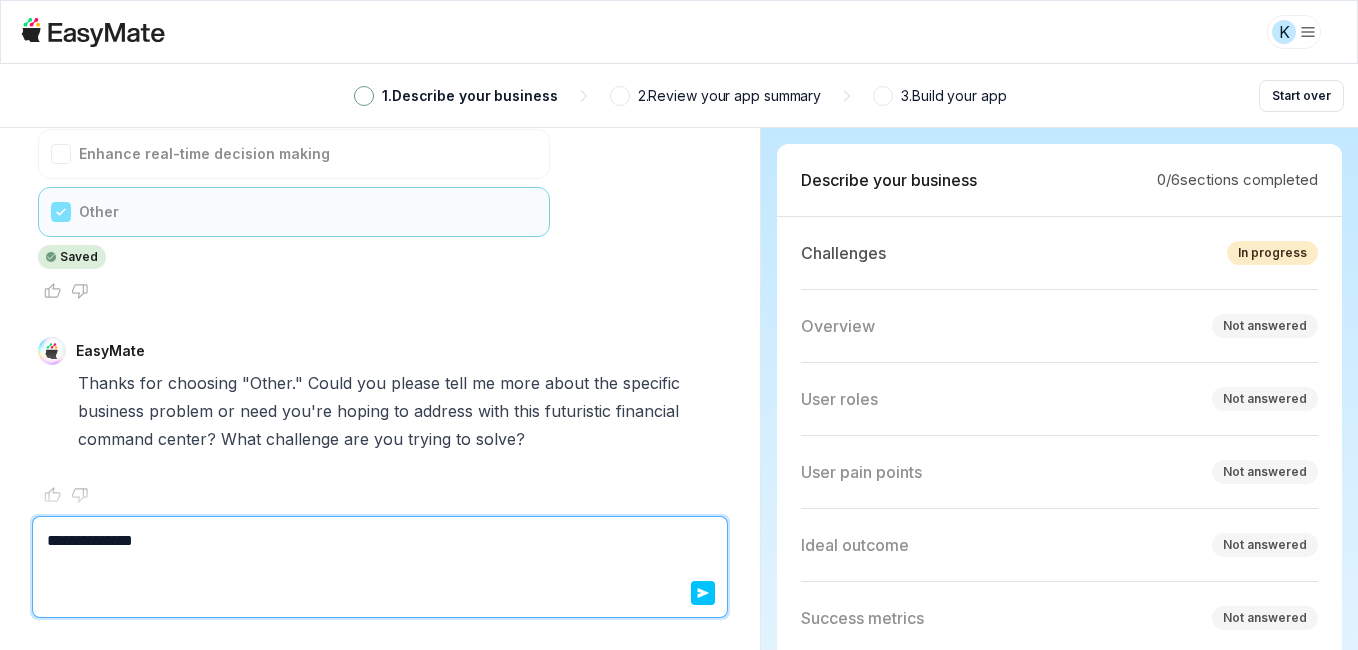 type on "*" 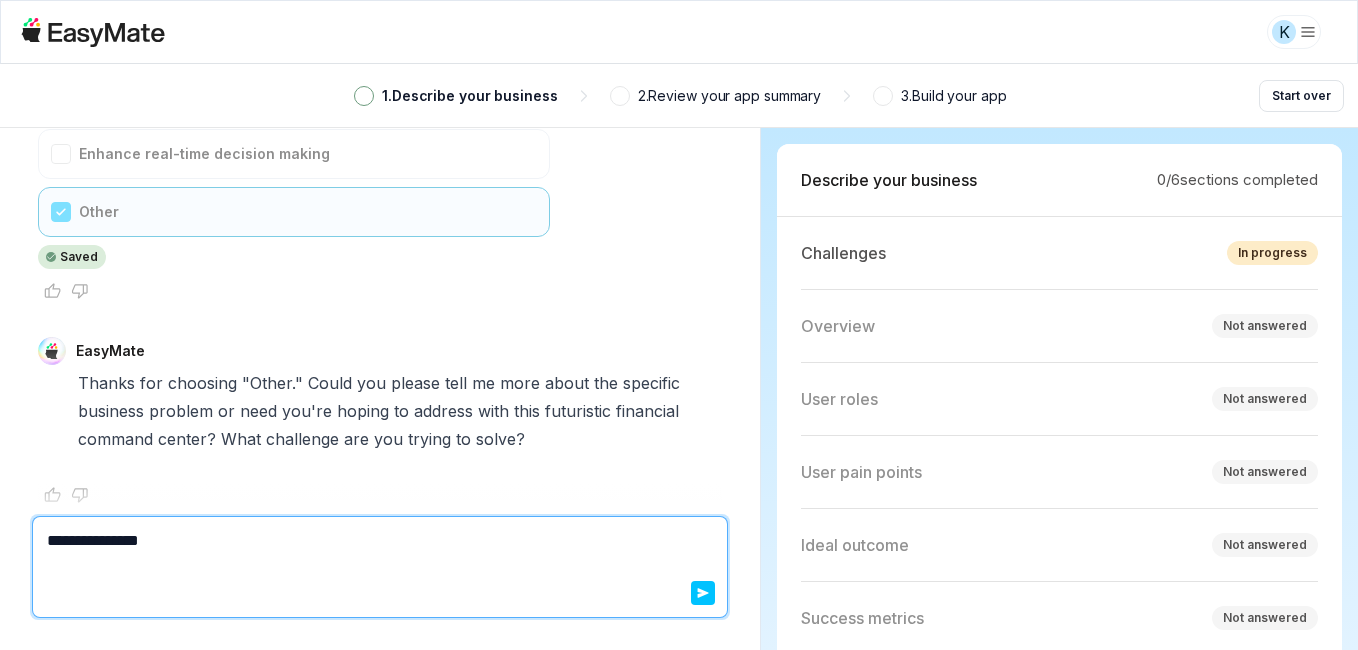 type 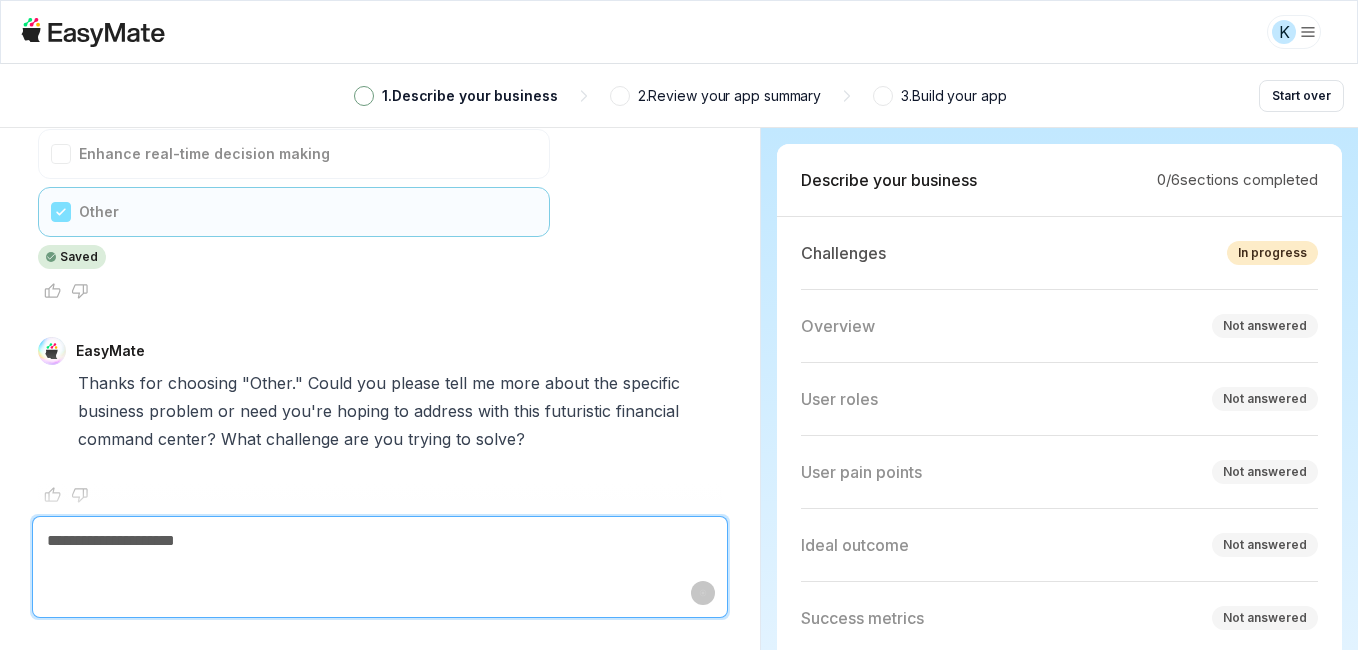scroll, scrollTop: 1002, scrollLeft: 0, axis: vertical 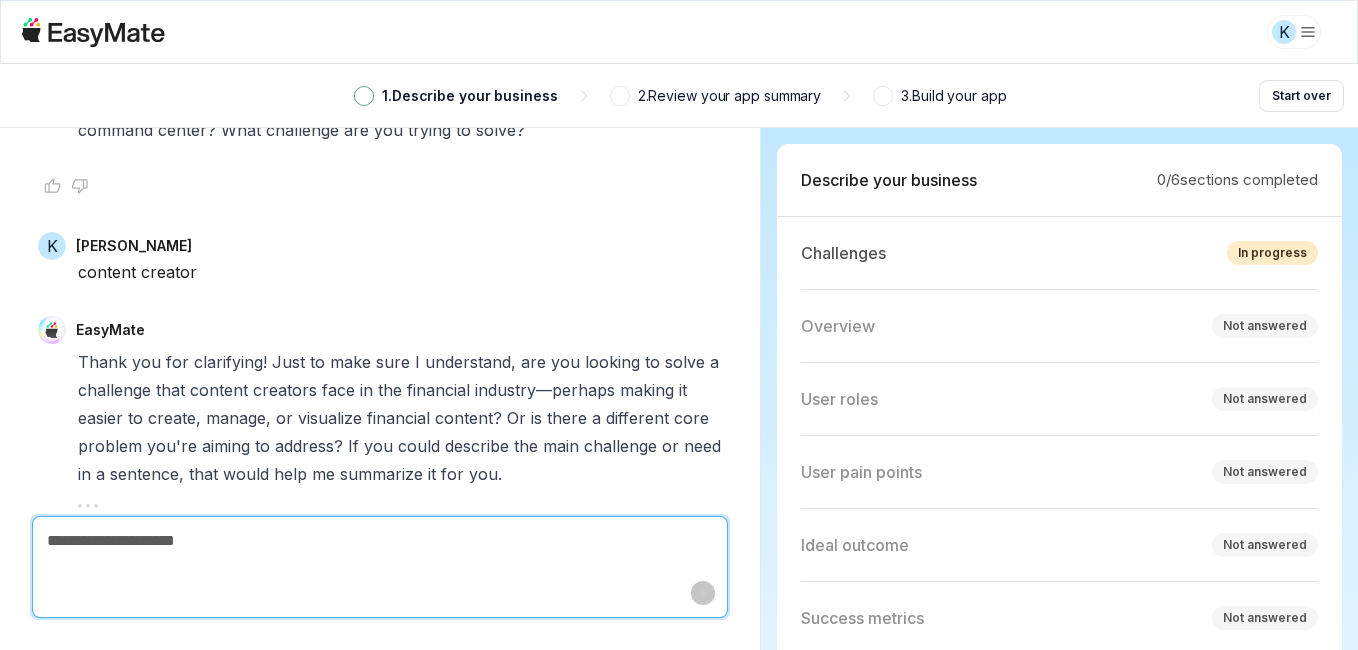 type on "*" 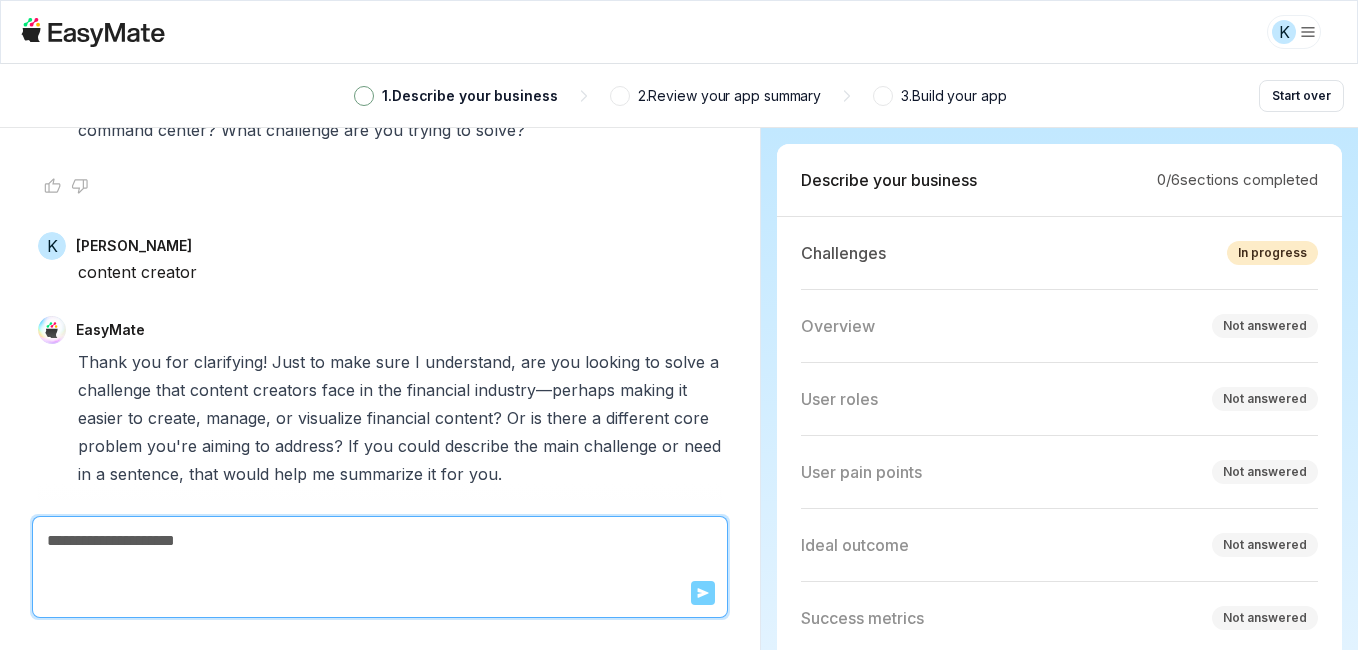 scroll, scrollTop: 1158, scrollLeft: 0, axis: vertical 